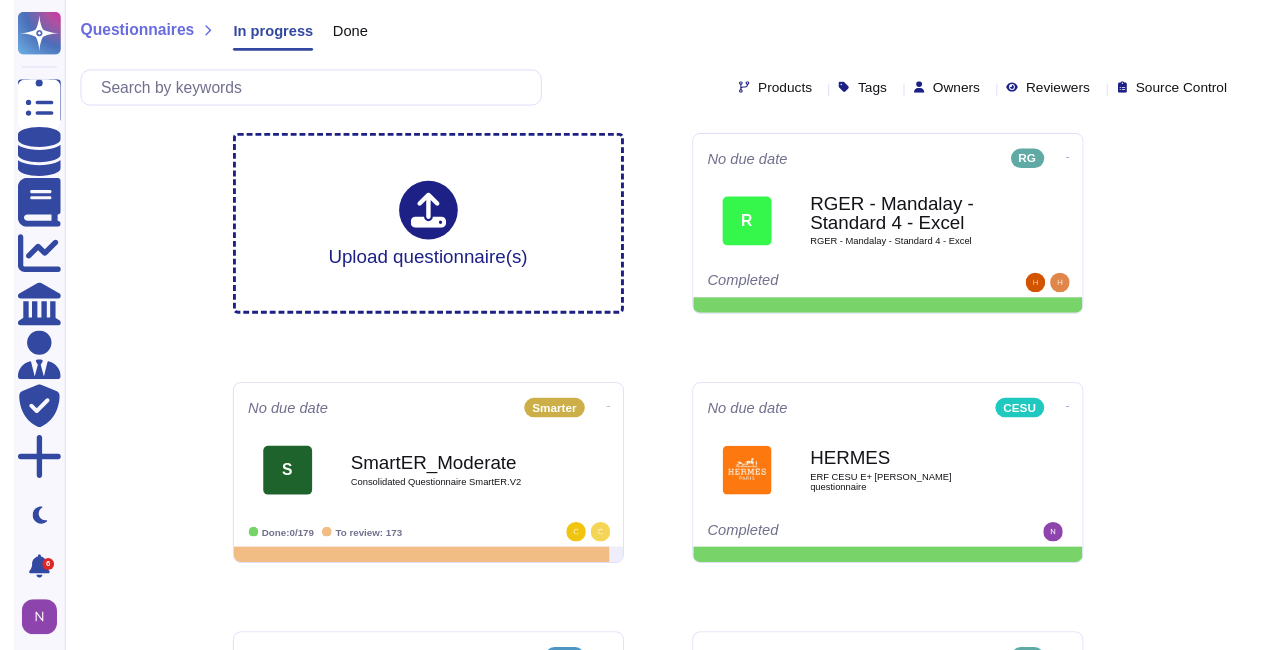scroll, scrollTop: 0, scrollLeft: 0, axis: both 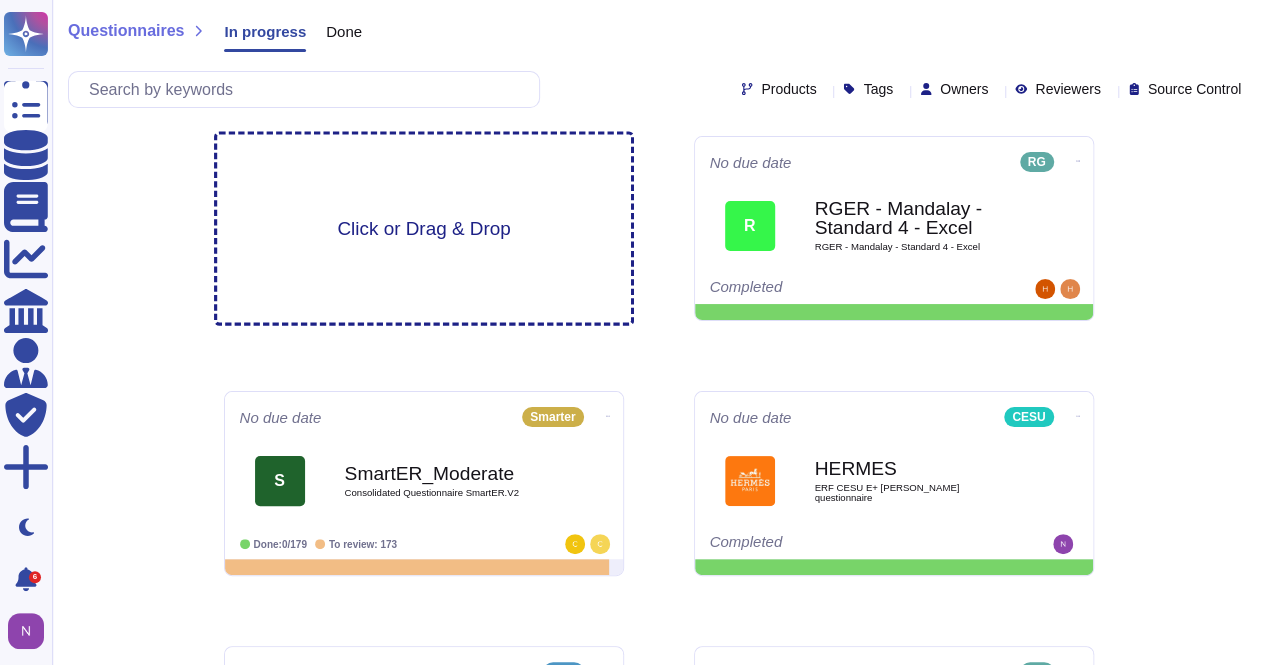 click on "Click or Drag & Drop" at bounding box center [423, 228] 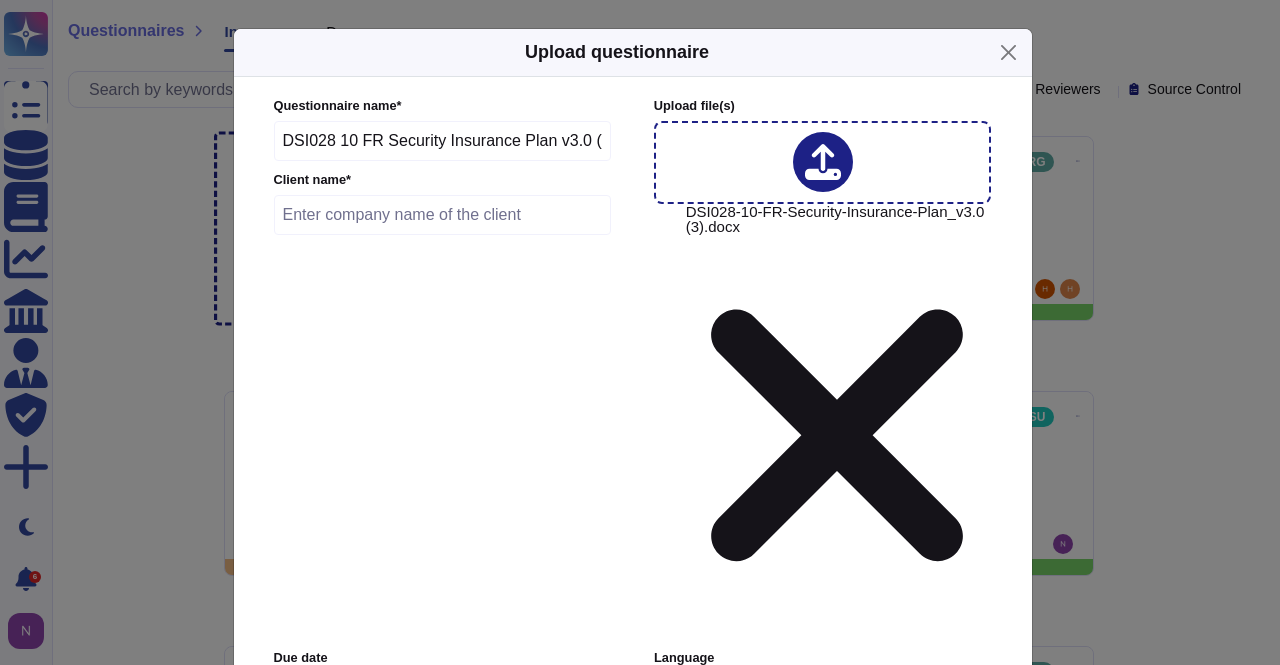 click on "Questionnaire name * DSI028 10 FR Security Insurance Plan v3.0 (3) Client name *" at bounding box center [443, 171] 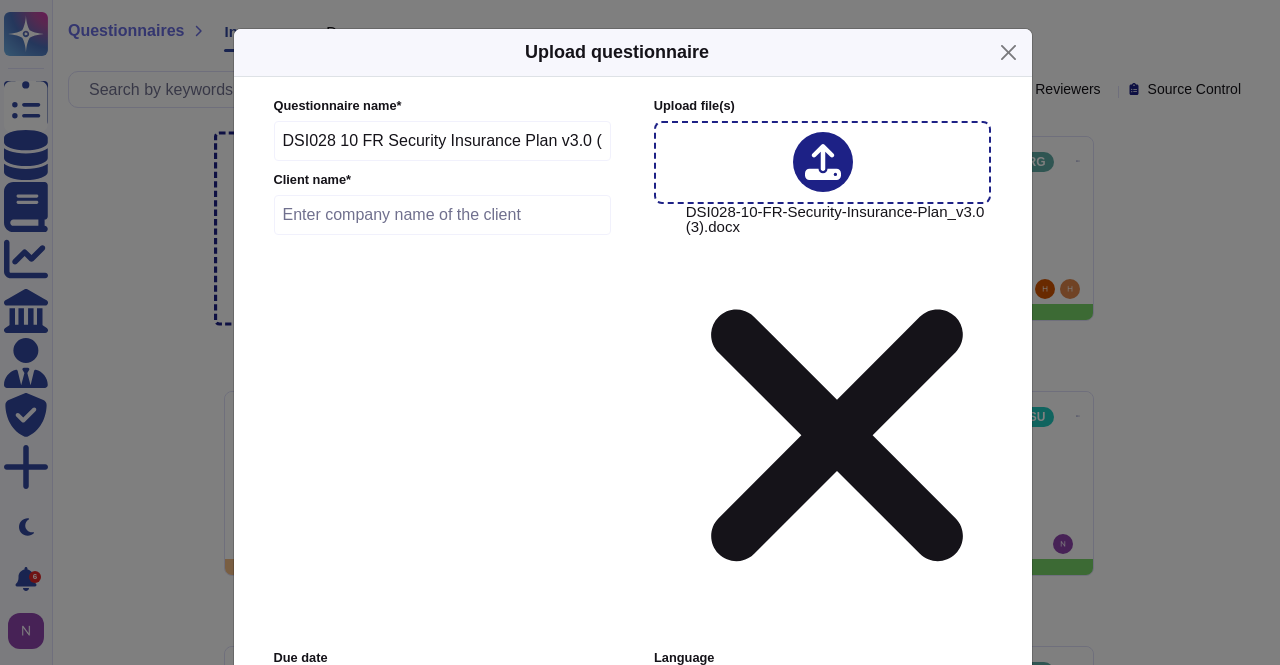 click at bounding box center (443, 215) 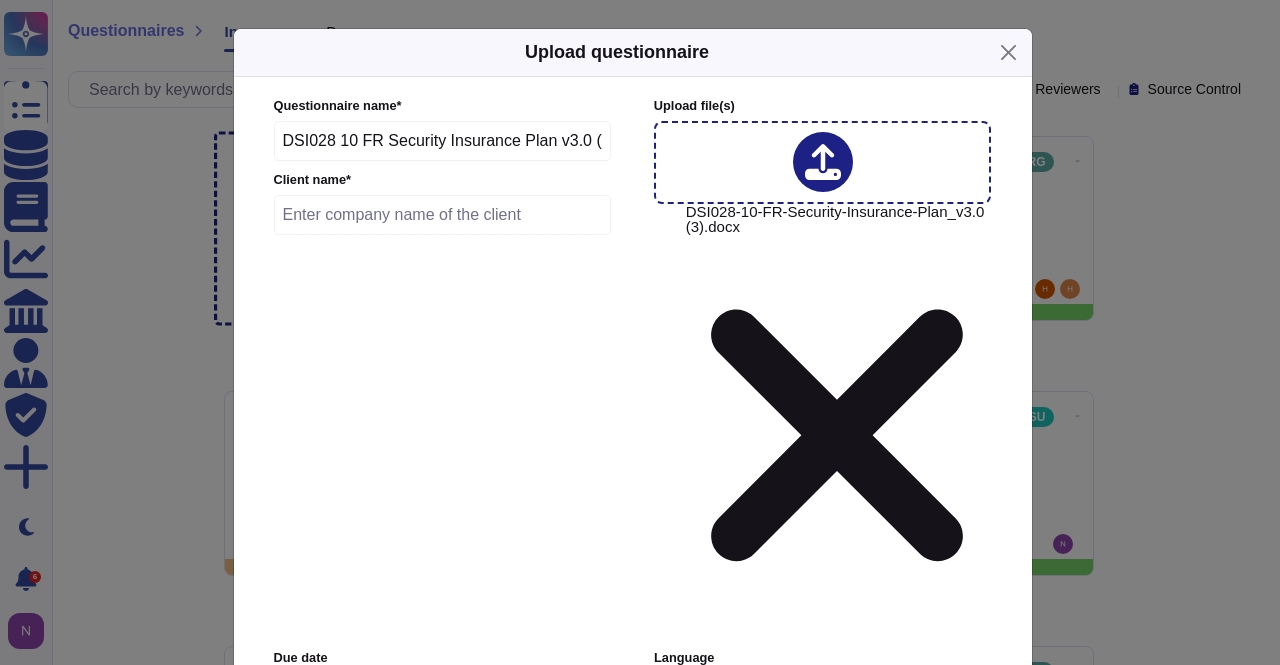 type on "HERMES" 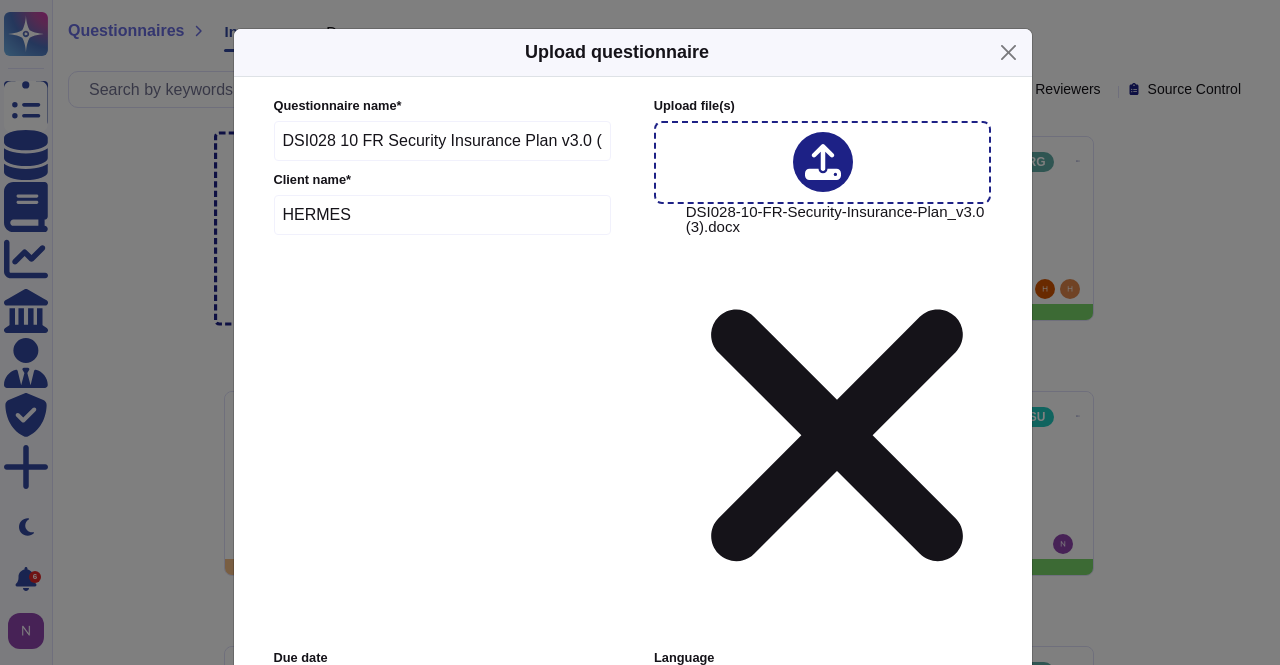 click on "English" at bounding box center [804, 692] 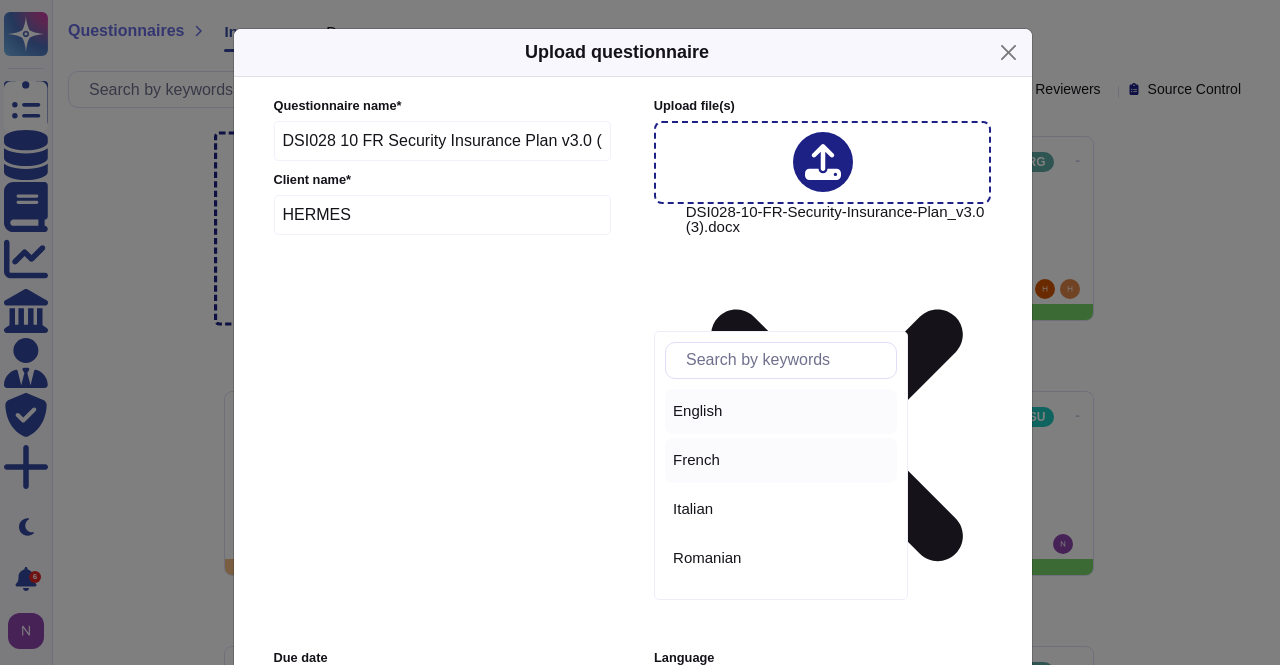 click on "French" at bounding box center [696, 460] 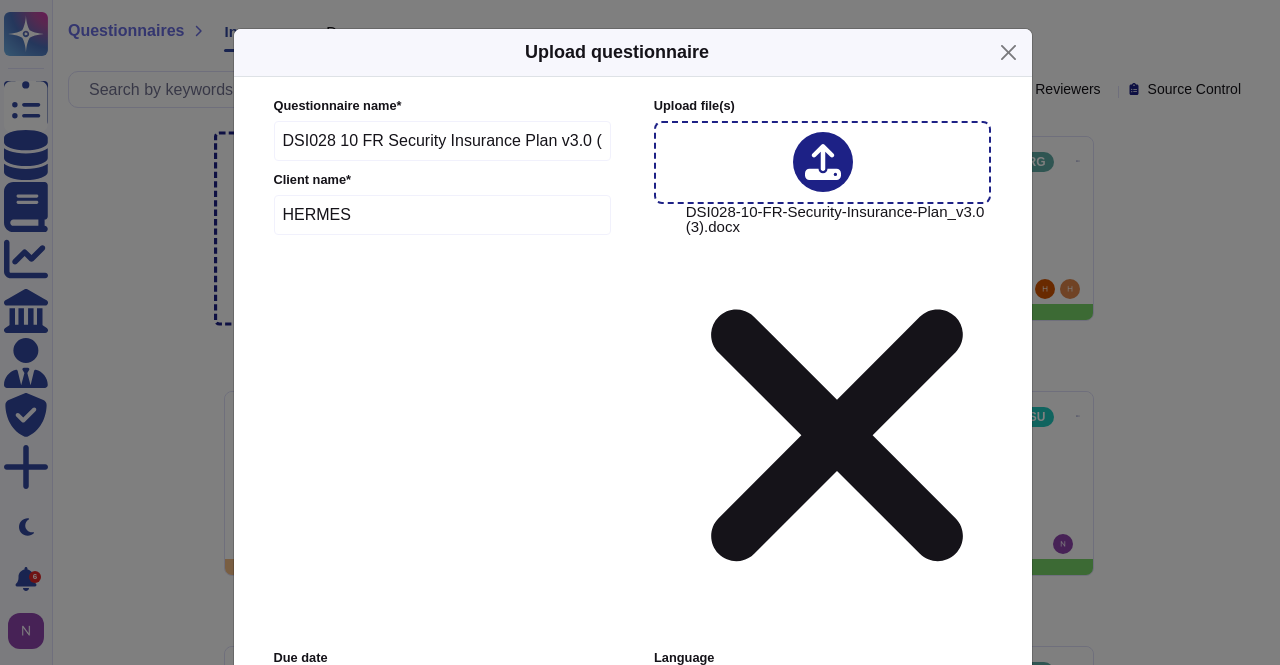 click on "Edenred Wide" at bounding box center [820, 778] 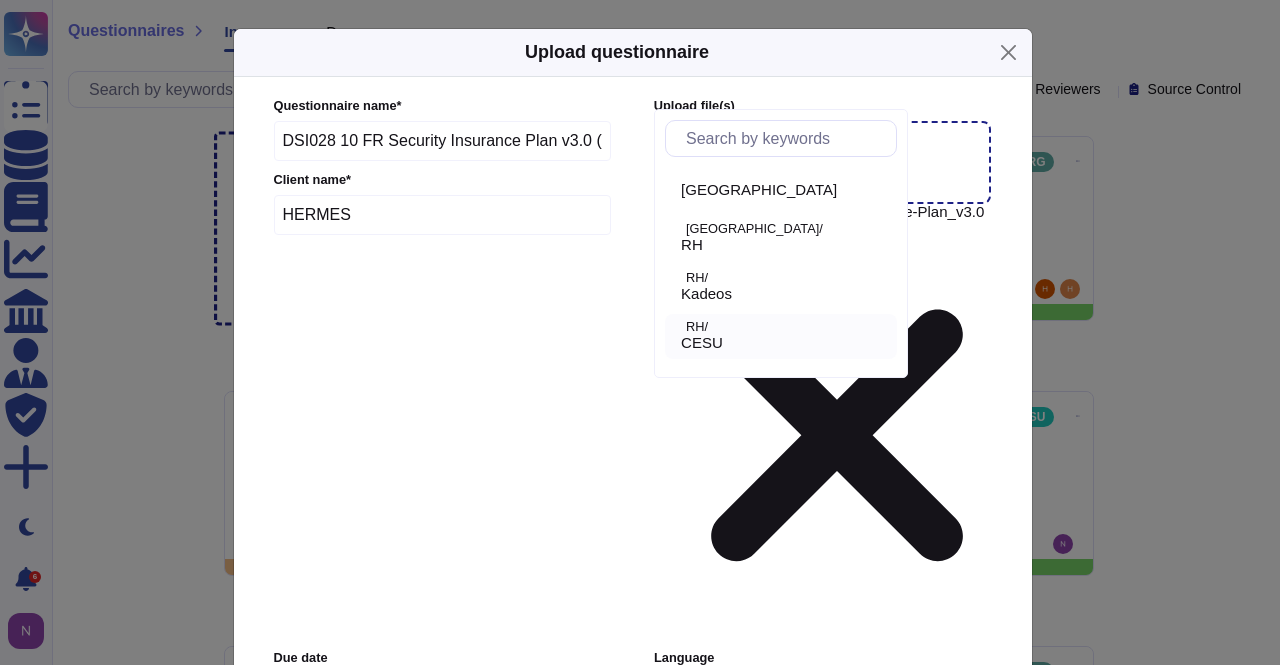 click on "CESU" at bounding box center [785, 343] 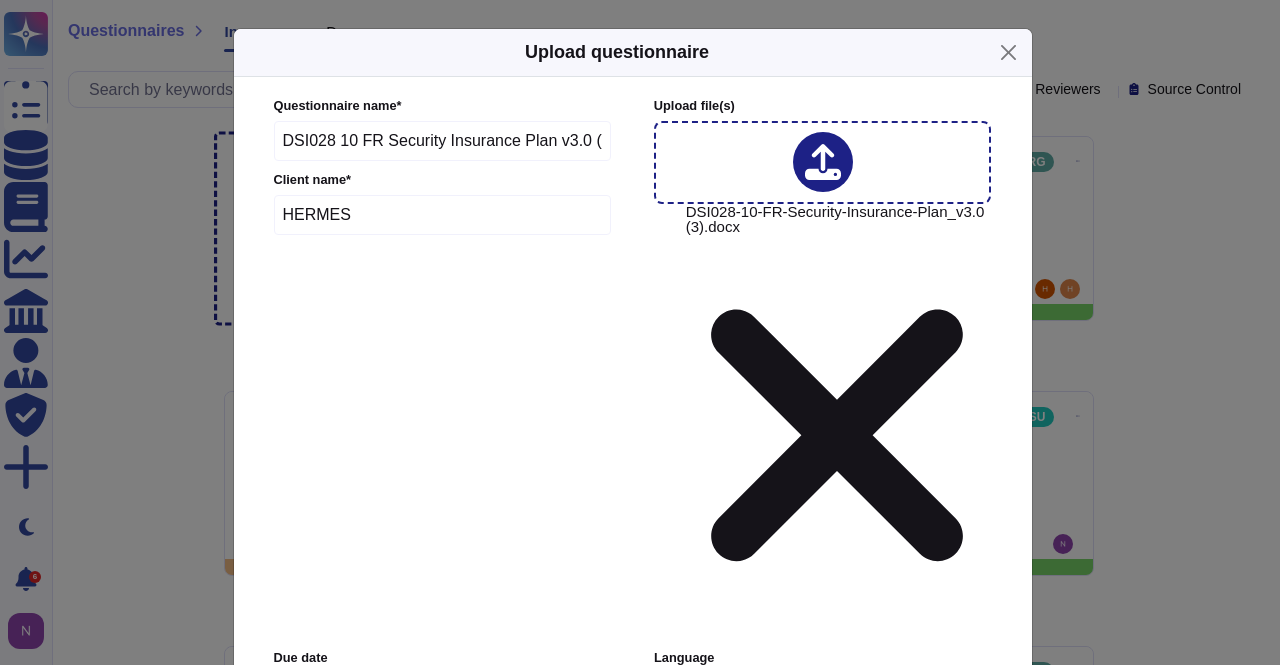 click on "Upload" at bounding box center [632, 989] 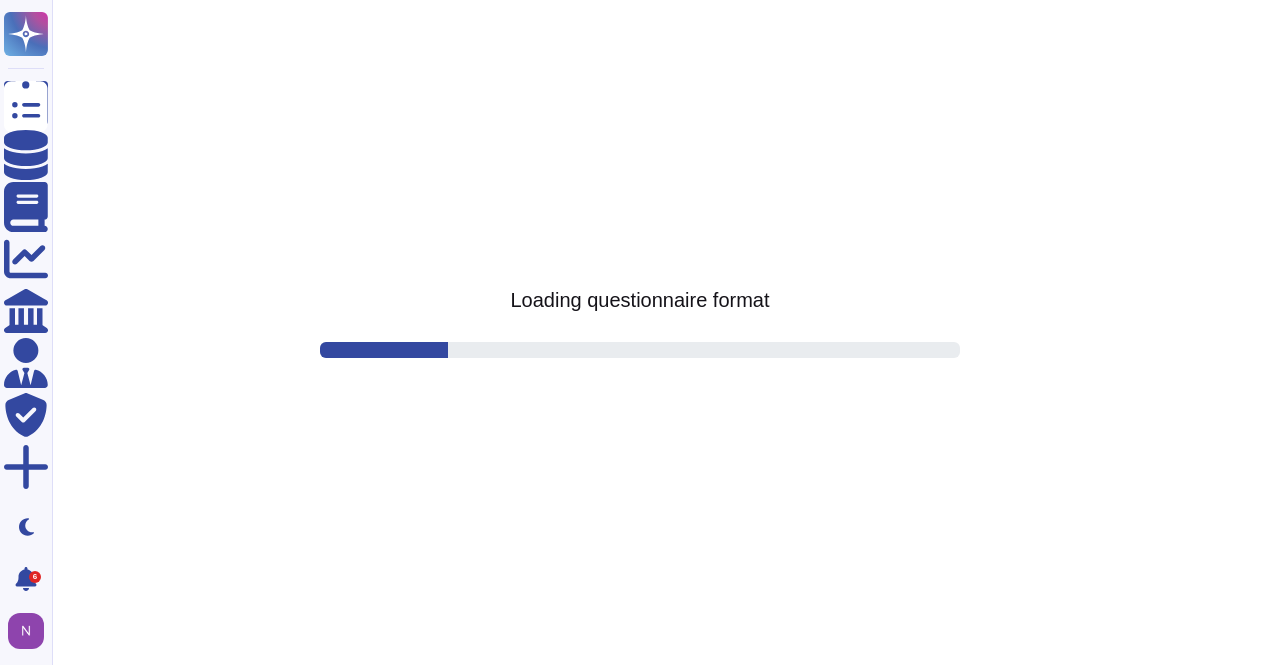 drag, startPoint x: 596, startPoint y: 528, endPoint x: 1154, endPoint y: 176, distance: 659.7484 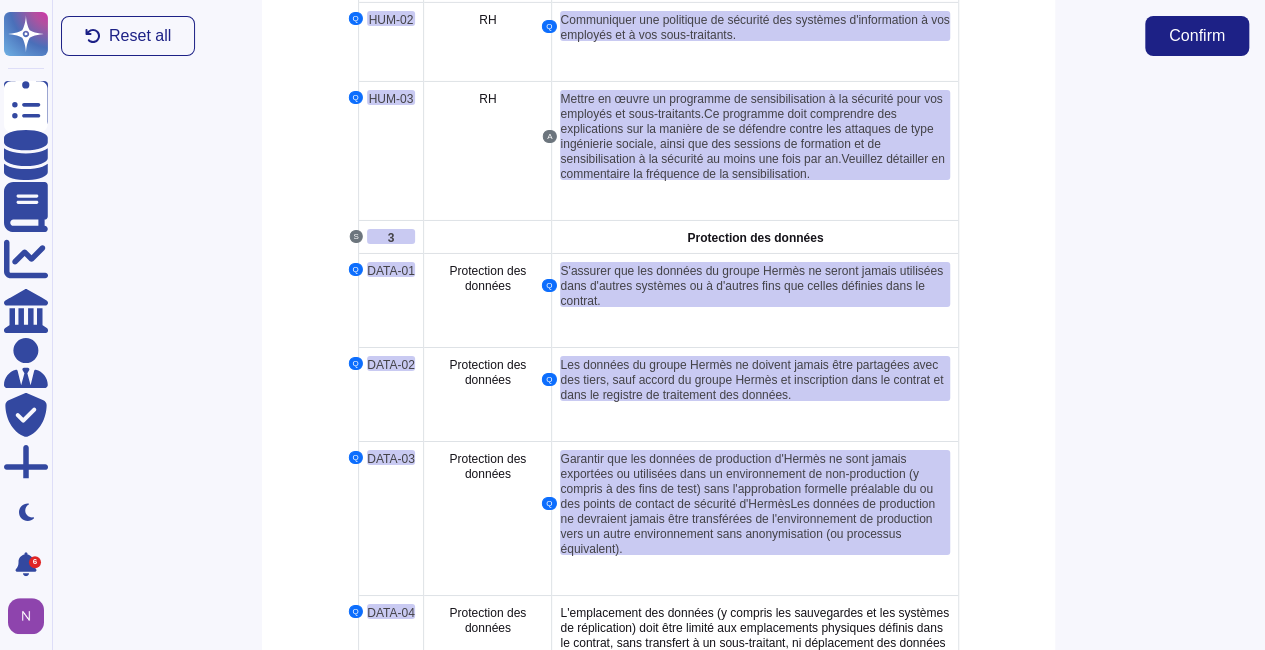 scroll, scrollTop: 3411, scrollLeft: 0, axis: vertical 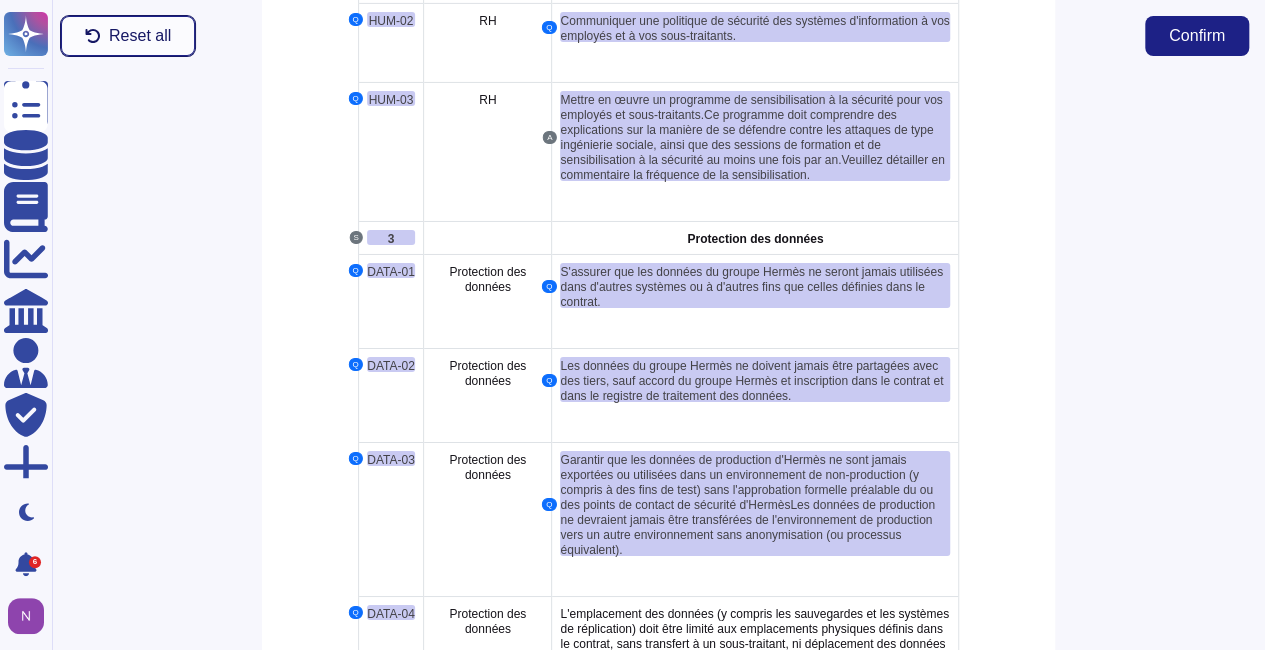 click on "Reset all" at bounding box center [140, 36] 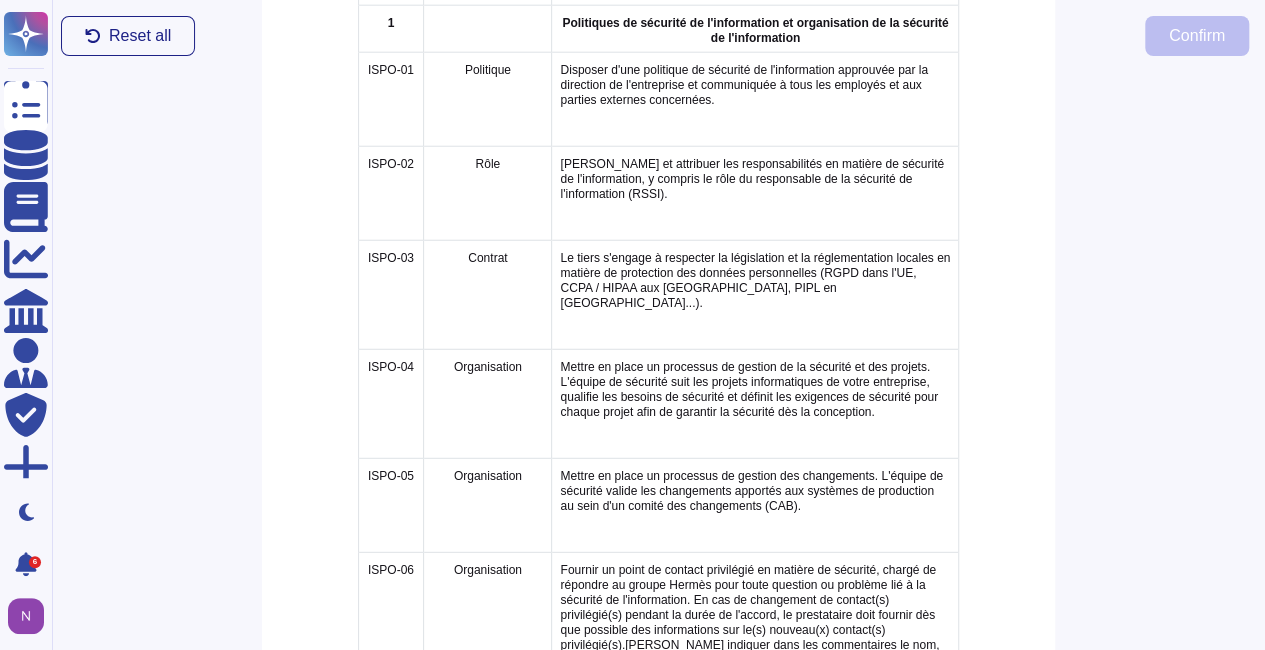 scroll, scrollTop: 2549, scrollLeft: 0, axis: vertical 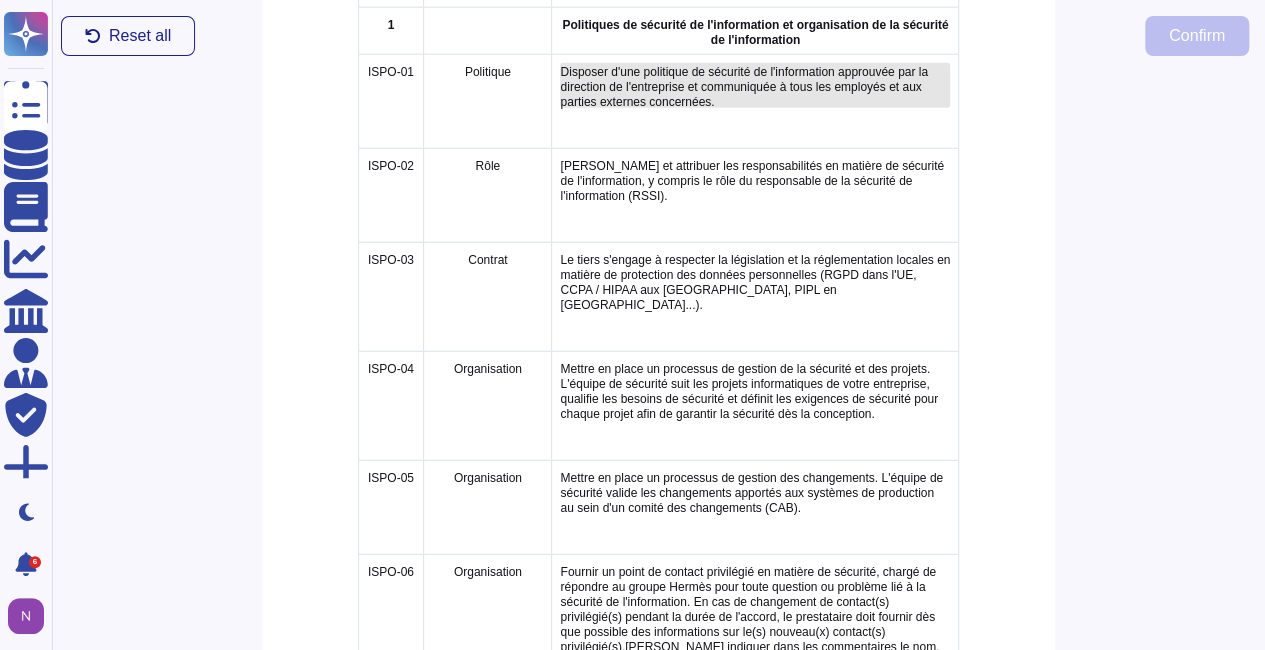 click on "Disposer d'une politique de sécurité de l'information approuvée par la direction de l'entreprise et communiquée à tous les employés et aux parties externes concernées." at bounding box center [743, 87] 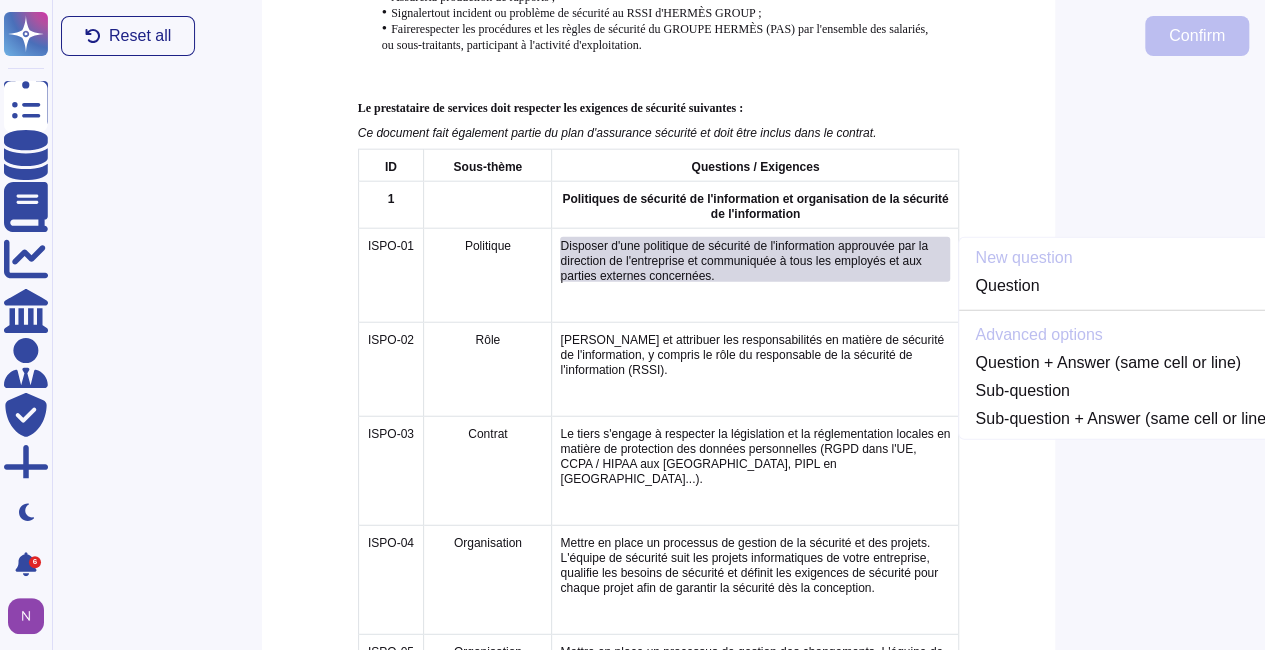 scroll, scrollTop: 2366, scrollLeft: 0, axis: vertical 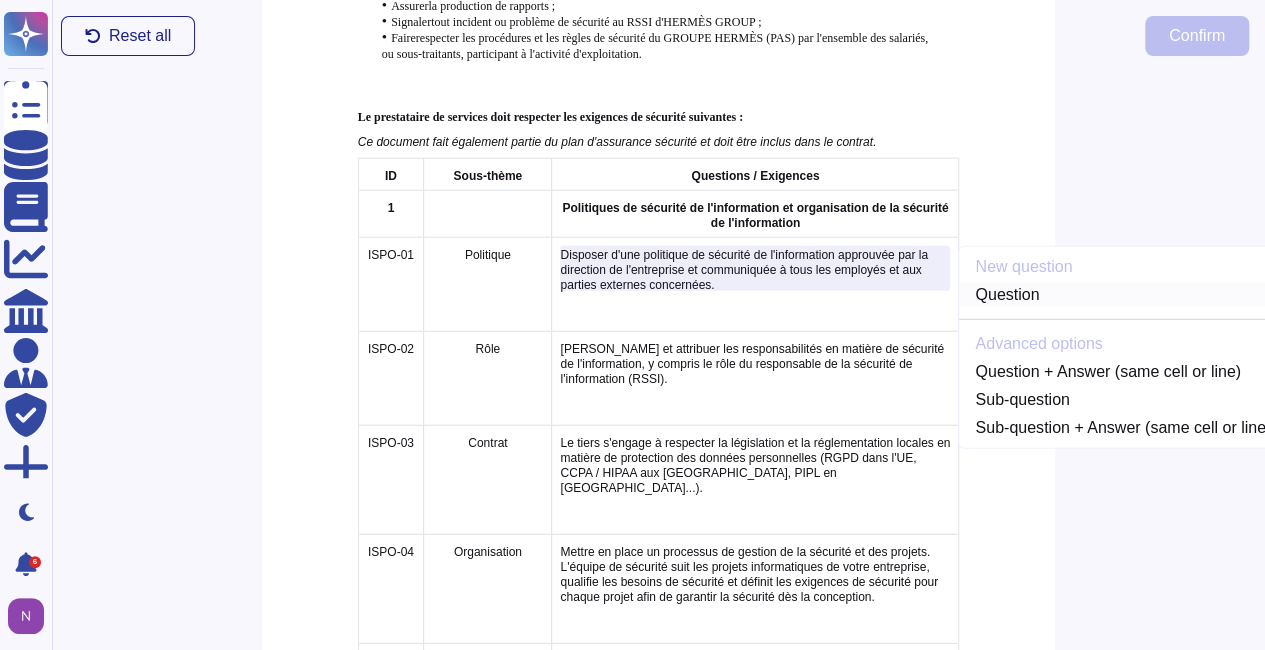 click on "Question" at bounding box center [1123, 295] 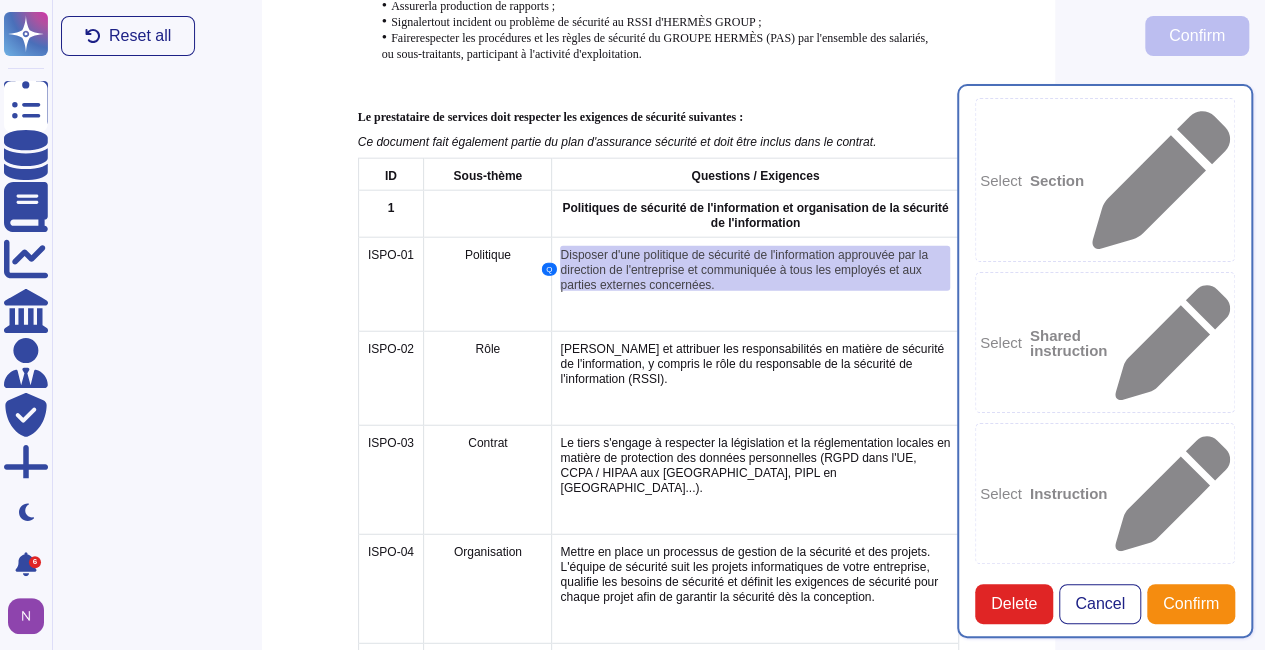 type on "Disposer d'une politique de sécurité de l'information approuvée par la direction de l'entreprise et communiquée à tous les employés et aux parties externes concernées." 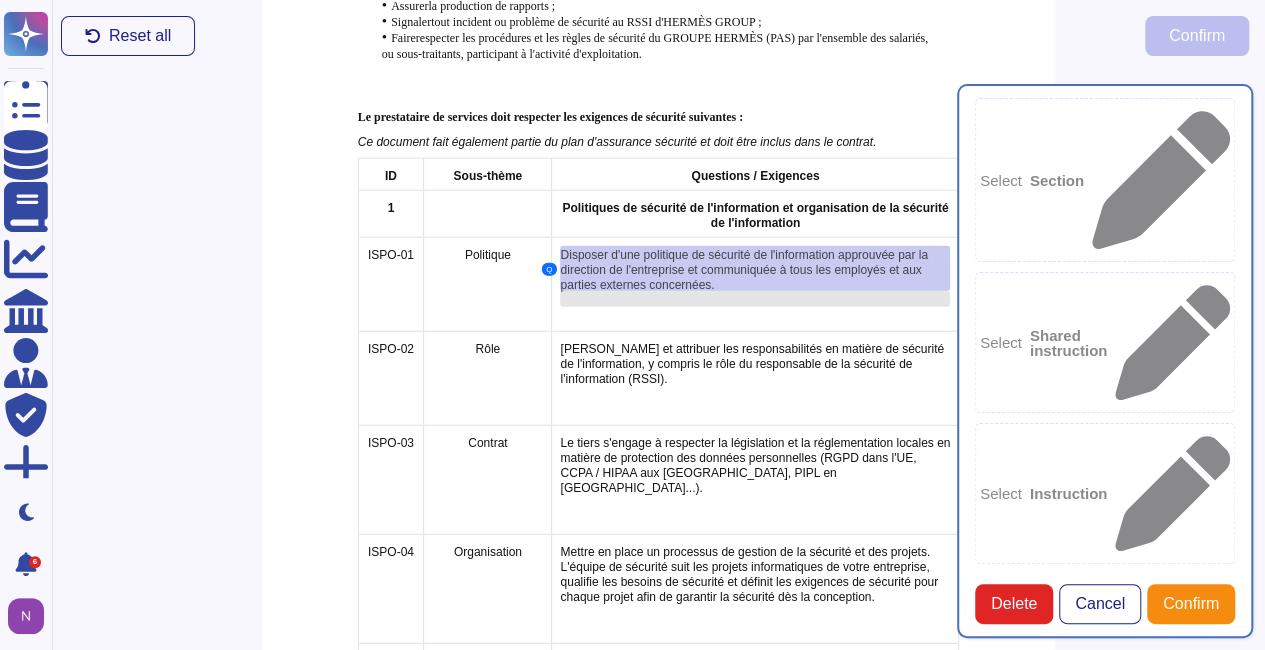 click at bounding box center [755, 299] 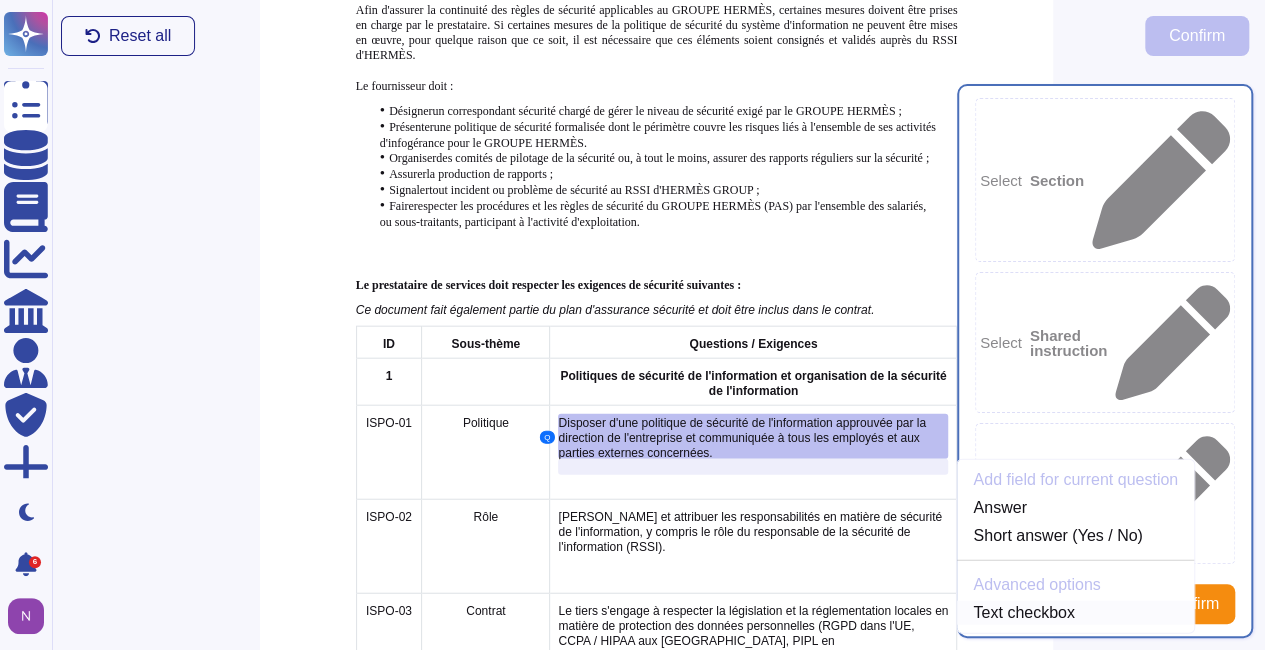 scroll, scrollTop: 2198, scrollLeft: 2, axis: both 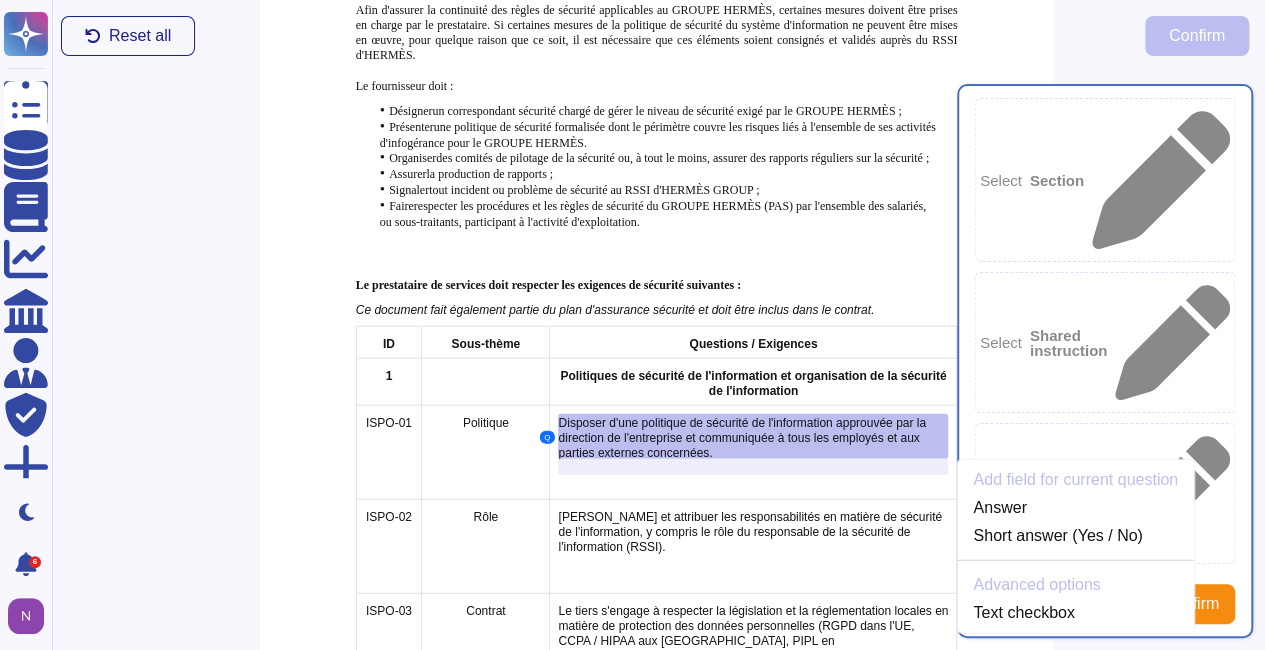 click on "Answer" at bounding box center [1057, 1102] 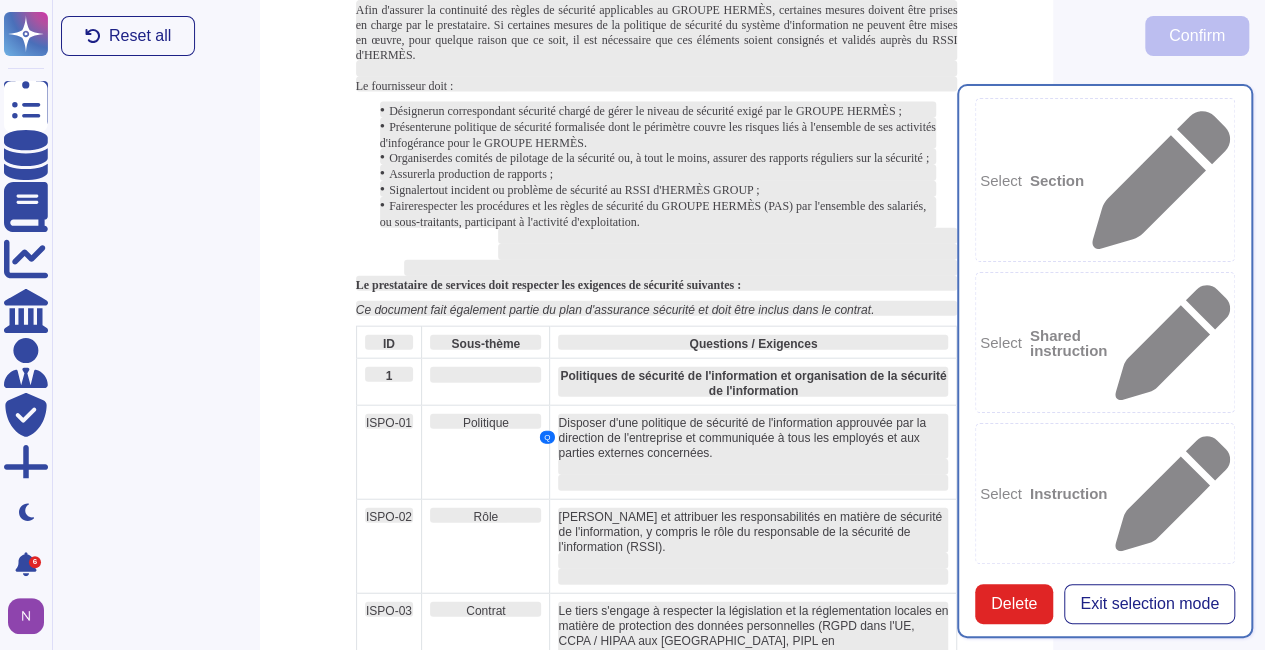 click on "Select Answer" at bounding box center [1105, 1095] 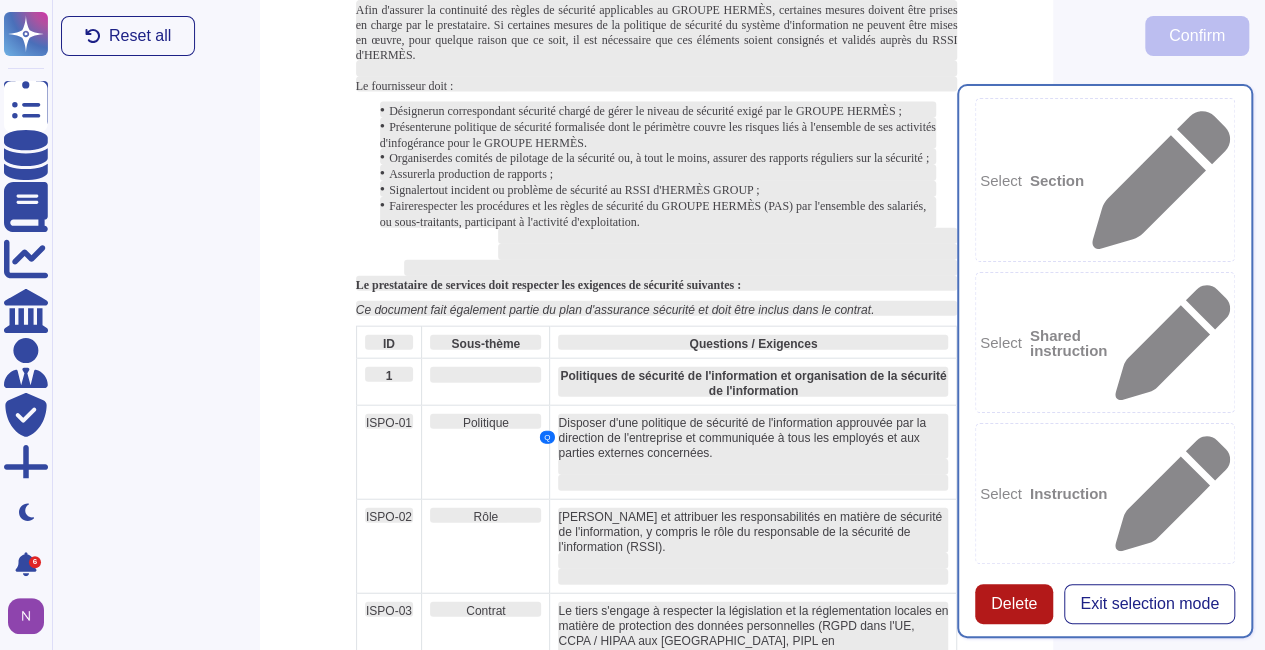 click on "Delete" at bounding box center (1014, 604) 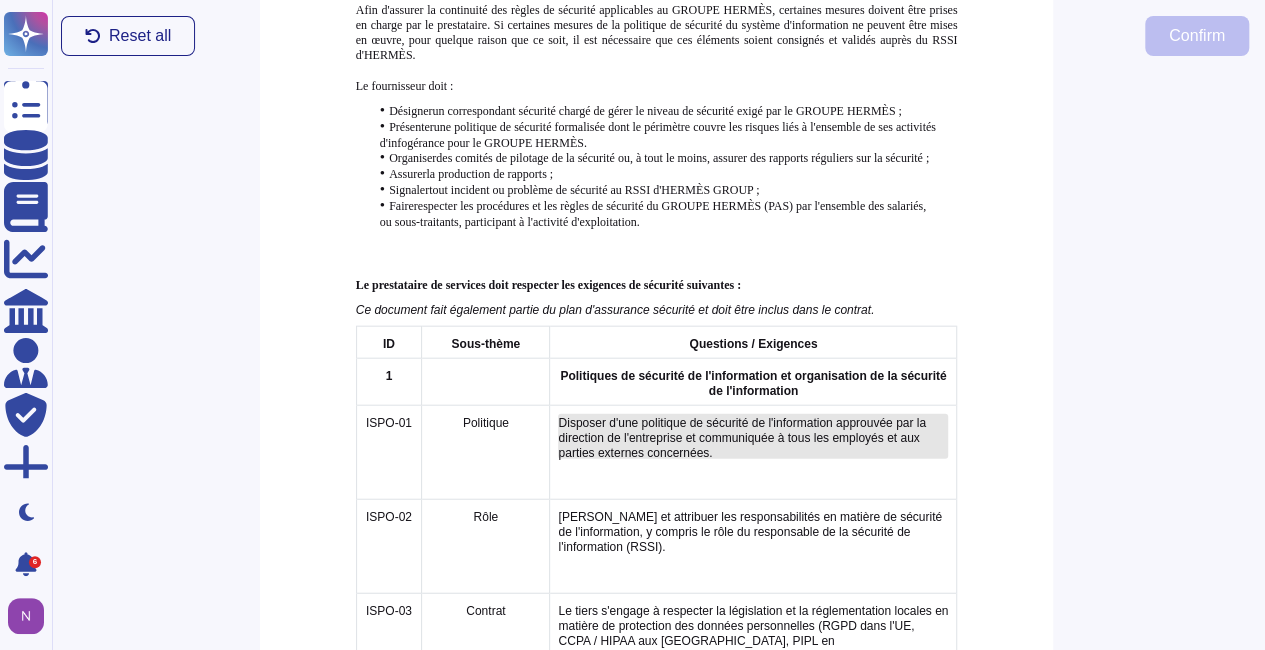 click on "Disposer d'une politique de sécurité de l'information approuvée par la direction de l'entreprise et communiquée à tous les employés et aux parties externes concernées." at bounding box center (741, 436) 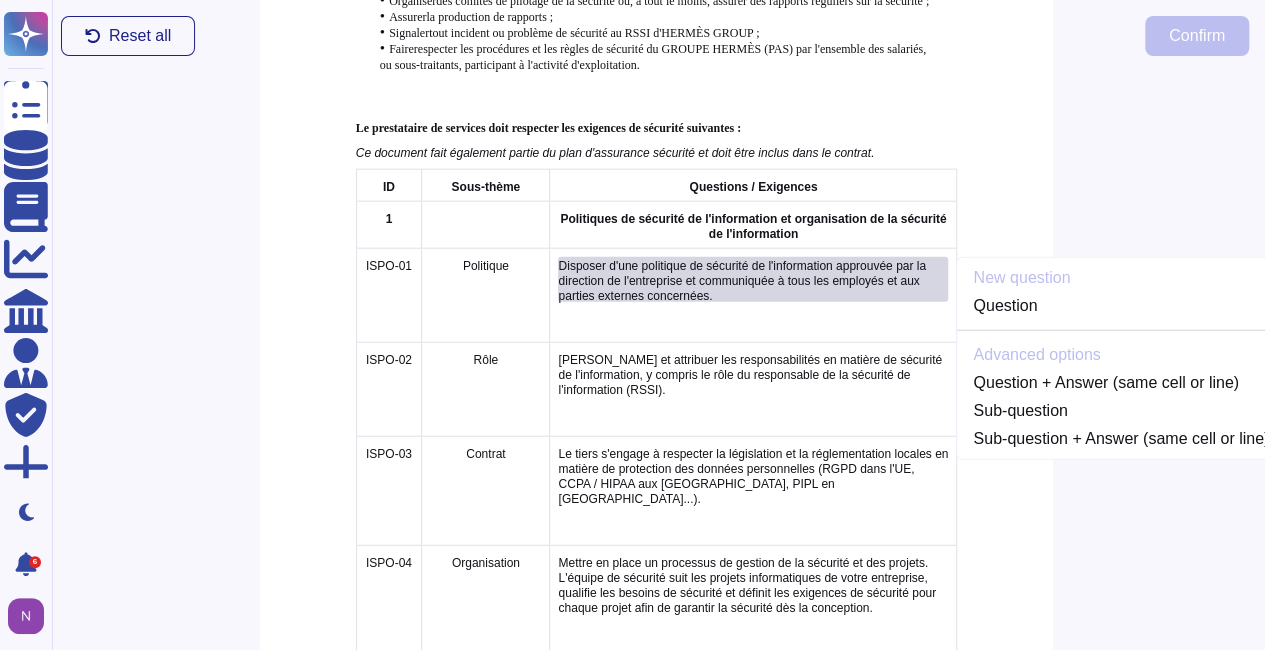 scroll, scrollTop: 2366, scrollLeft: 2, axis: both 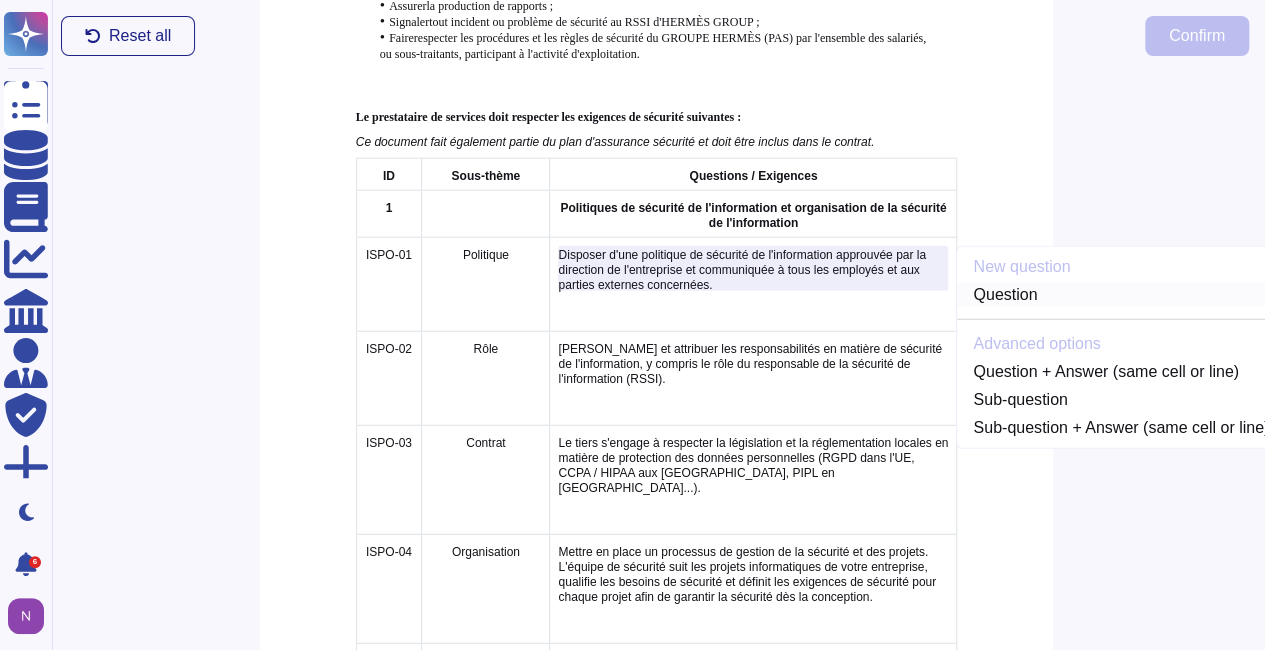 click on "Question" at bounding box center [1121, 295] 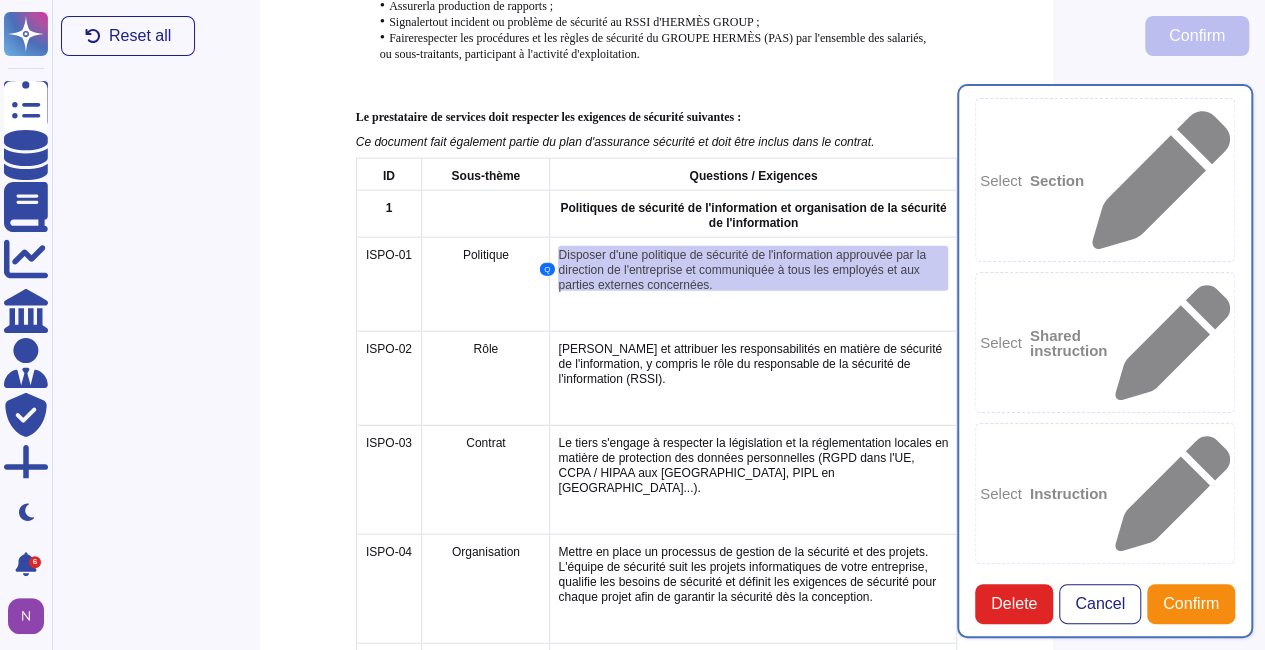 type on "Disposer d'une politique de sécurité de l'information approuvée par la direction de l'entreprise et communiquée à tous les employés et aux parties externes concernées." 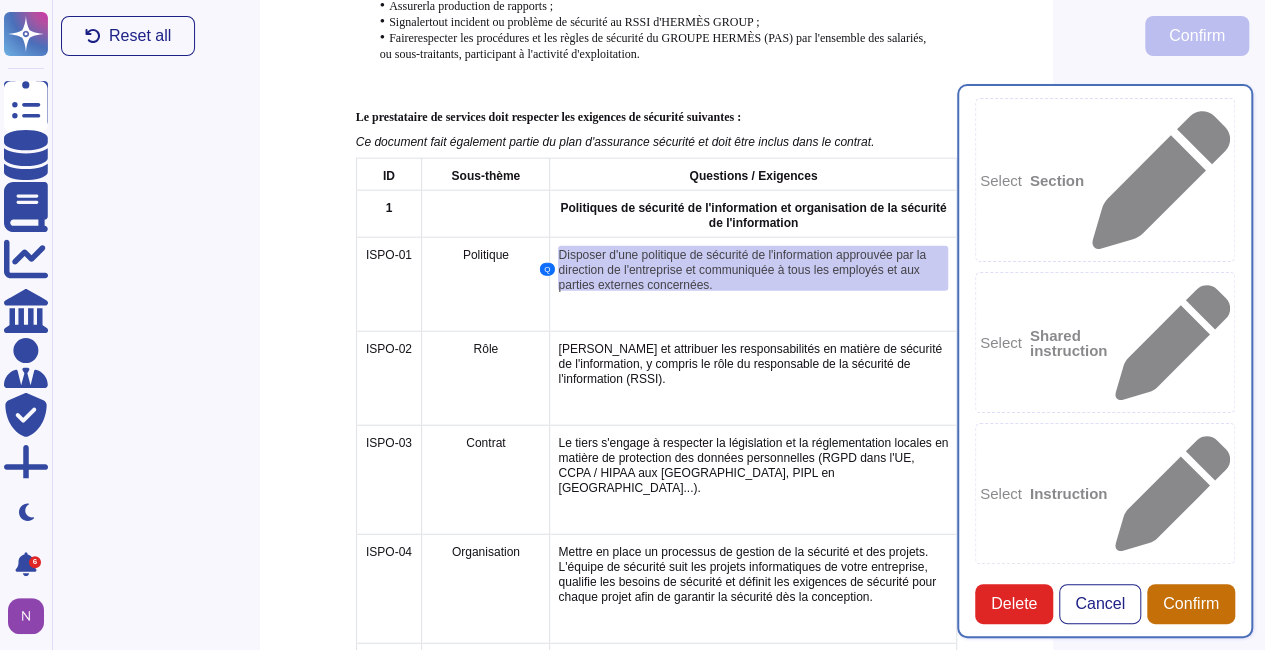 click on "Confirm" at bounding box center (1191, 604) 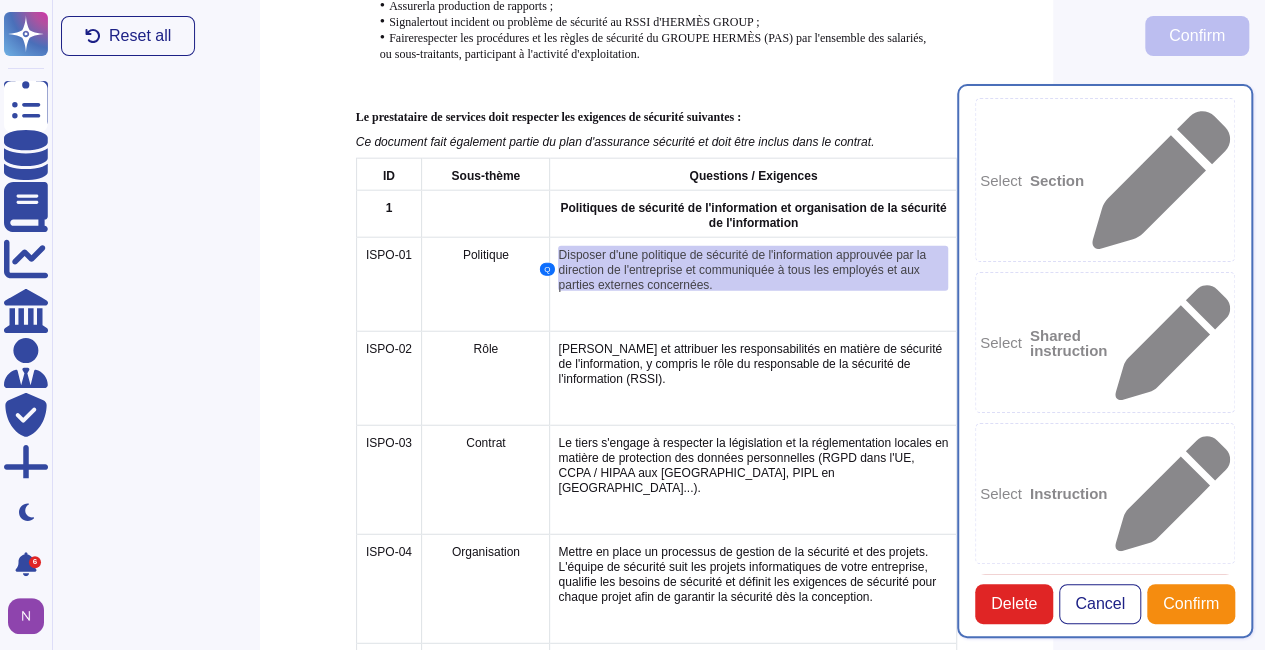 scroll, scrollTop: 120, scrollLeft: 0, axis: vertical 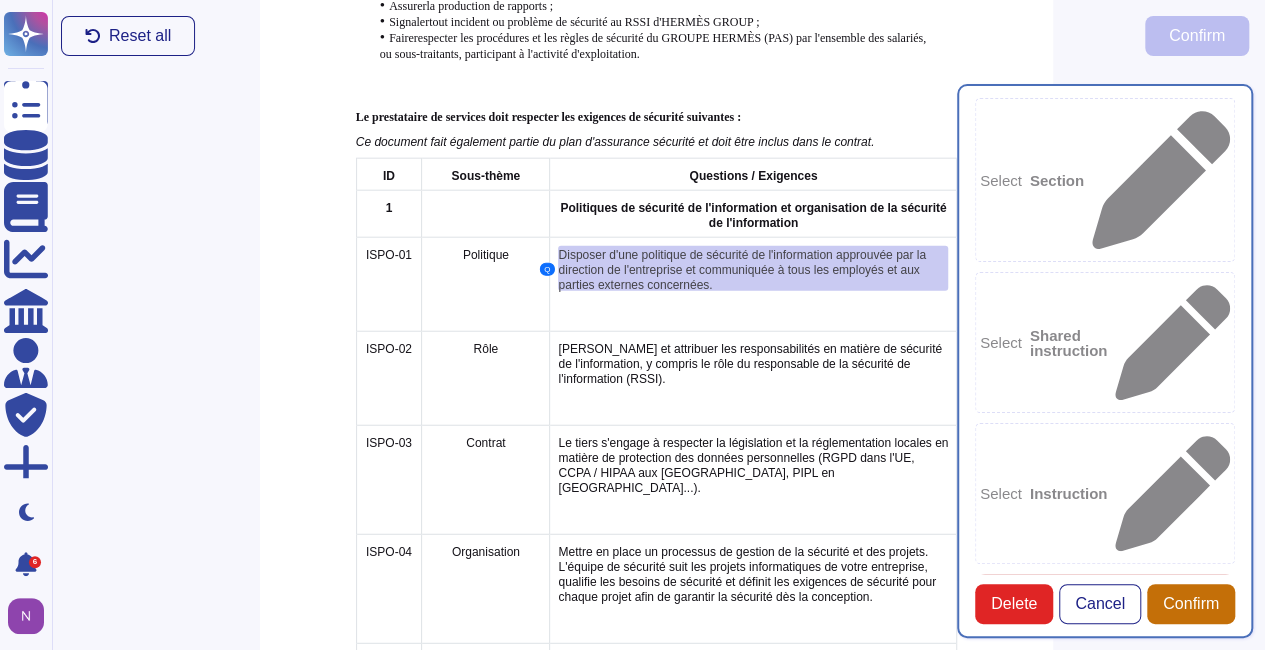 click on "Confirm" at bounding box center [1191, 604] 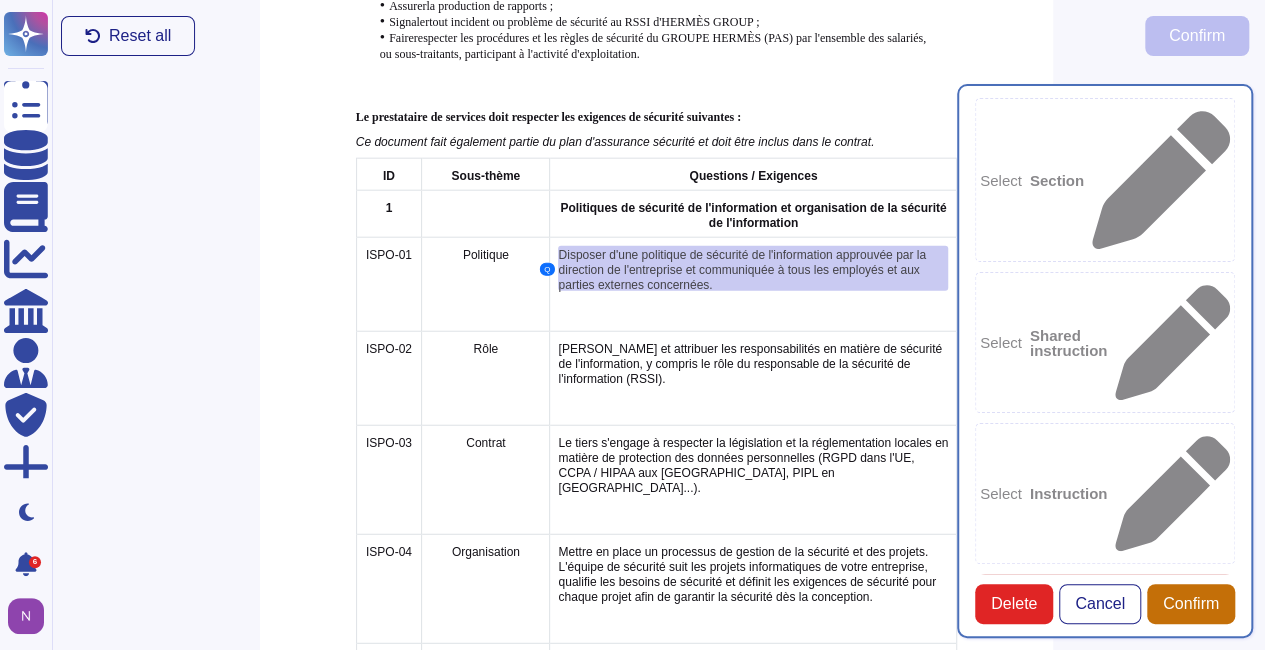click on "Confirm" at bounding box center [1191, 604] 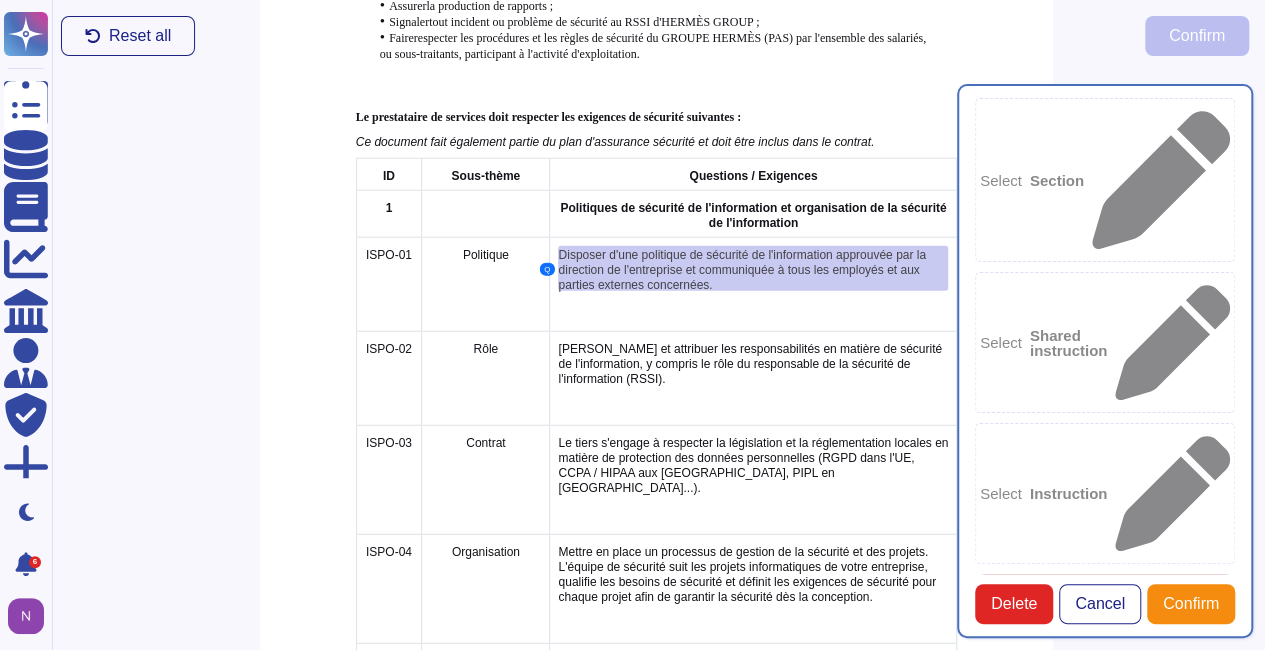 click on "Select Answer" at bounding box center [1105, 1122] 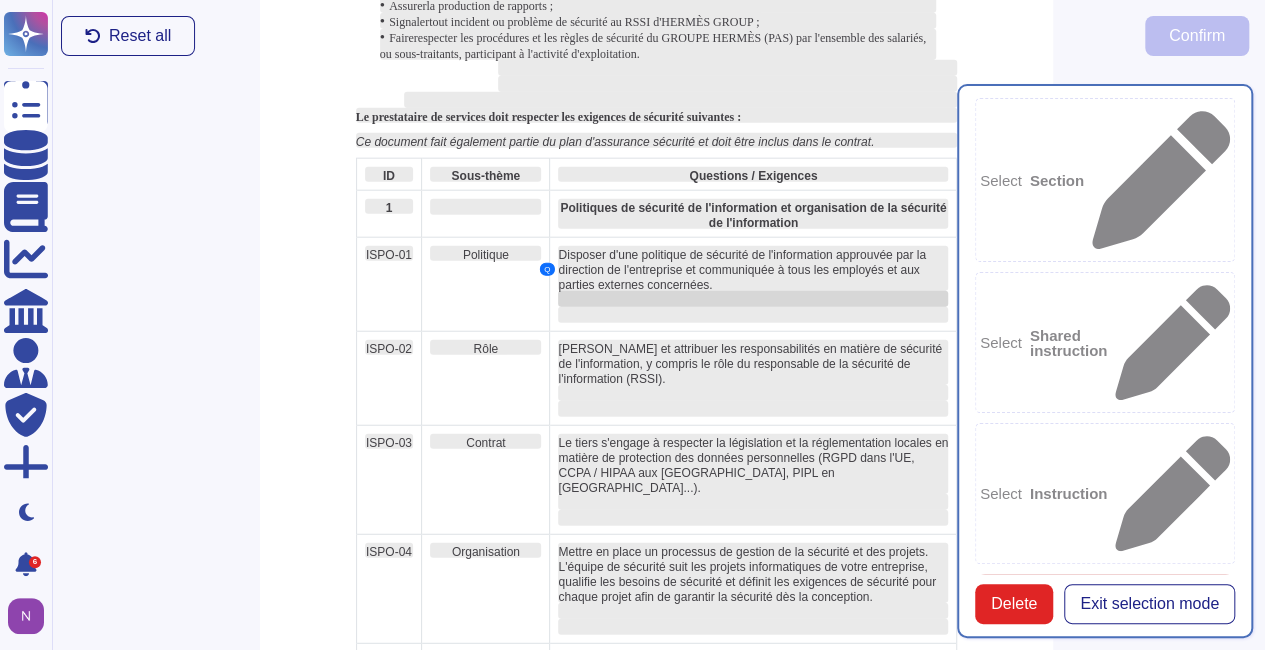 click at bounding box center (753, 299) 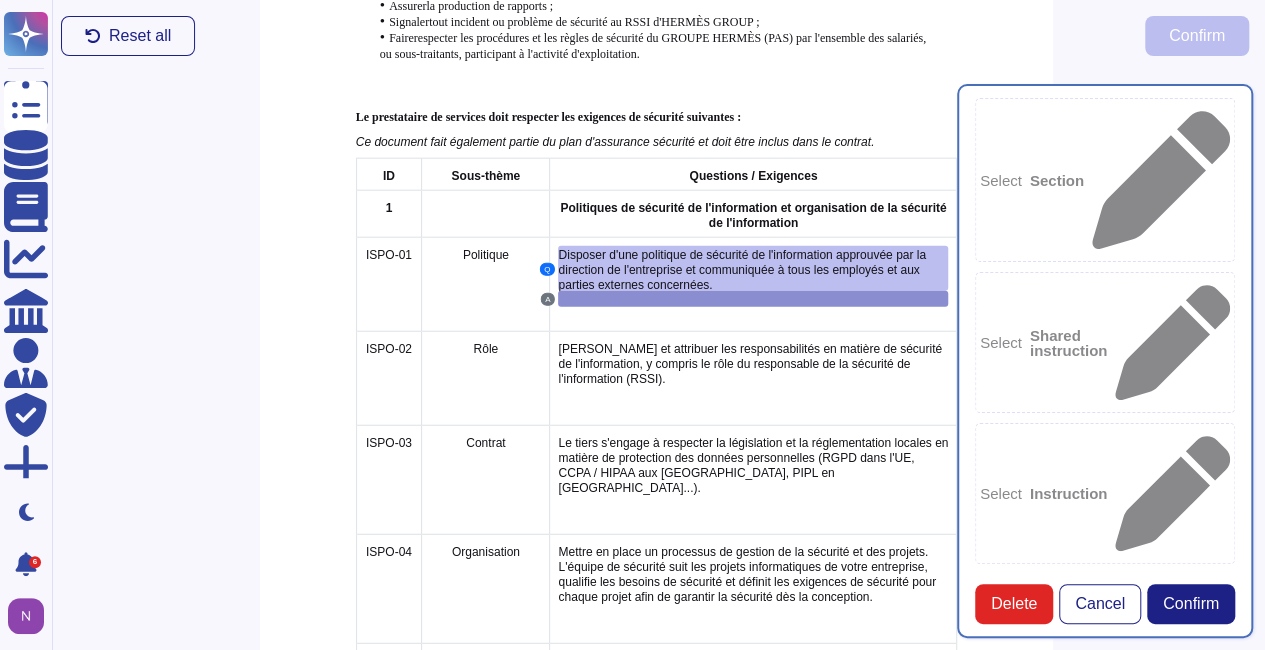 scroll, scrollTop: 2398, scrollLeft: 2, axis: both 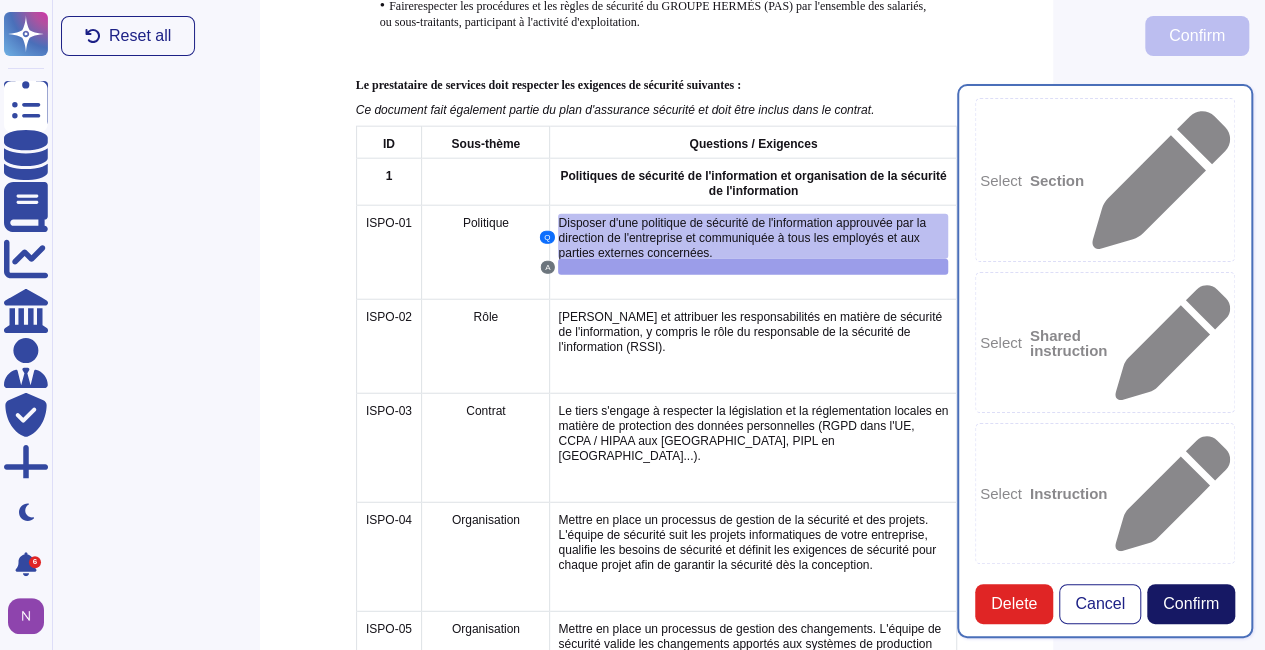 click on "Confirm" at bounding box center [1191, 604] 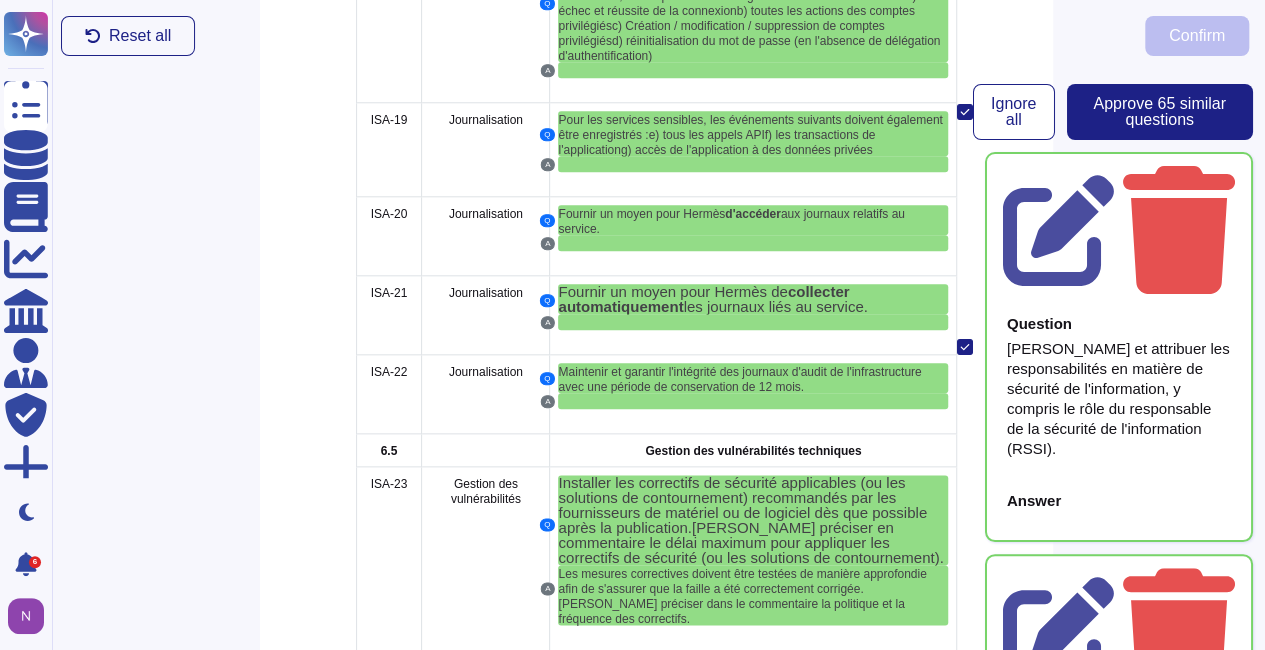 scroll, scrollTop: 8624, scrollLeft: 2, axis: both 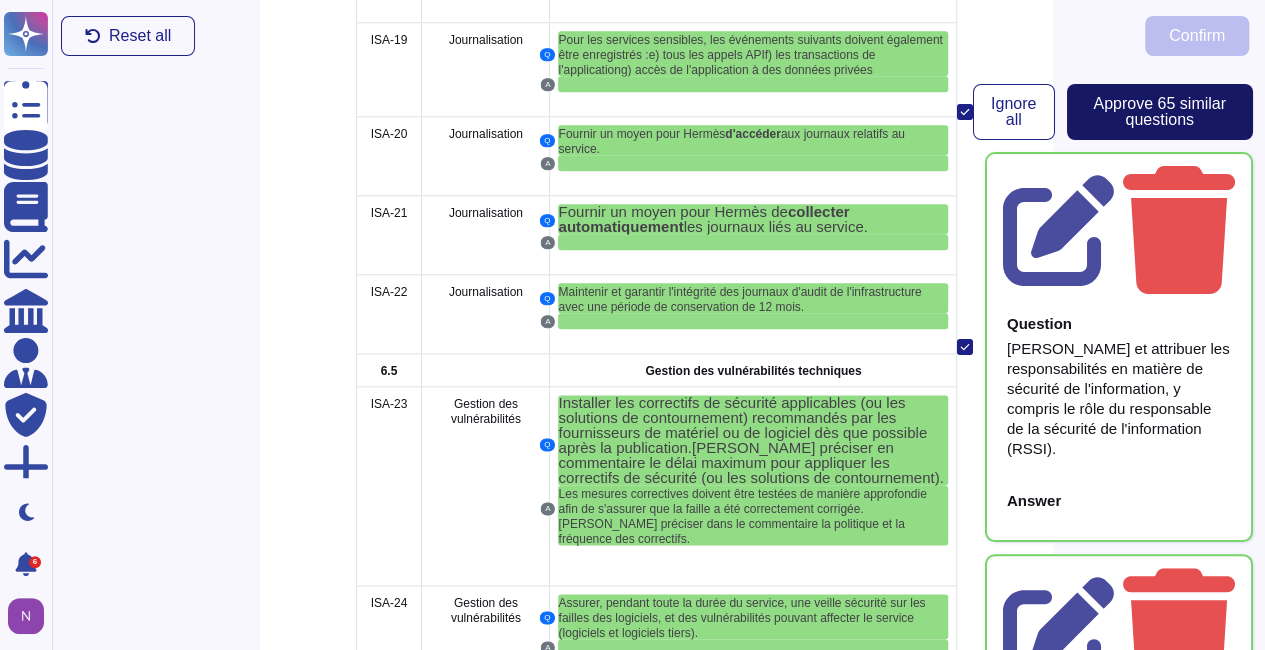 click on "Approve   65   similar question s" at bounding box center (1160, 112) 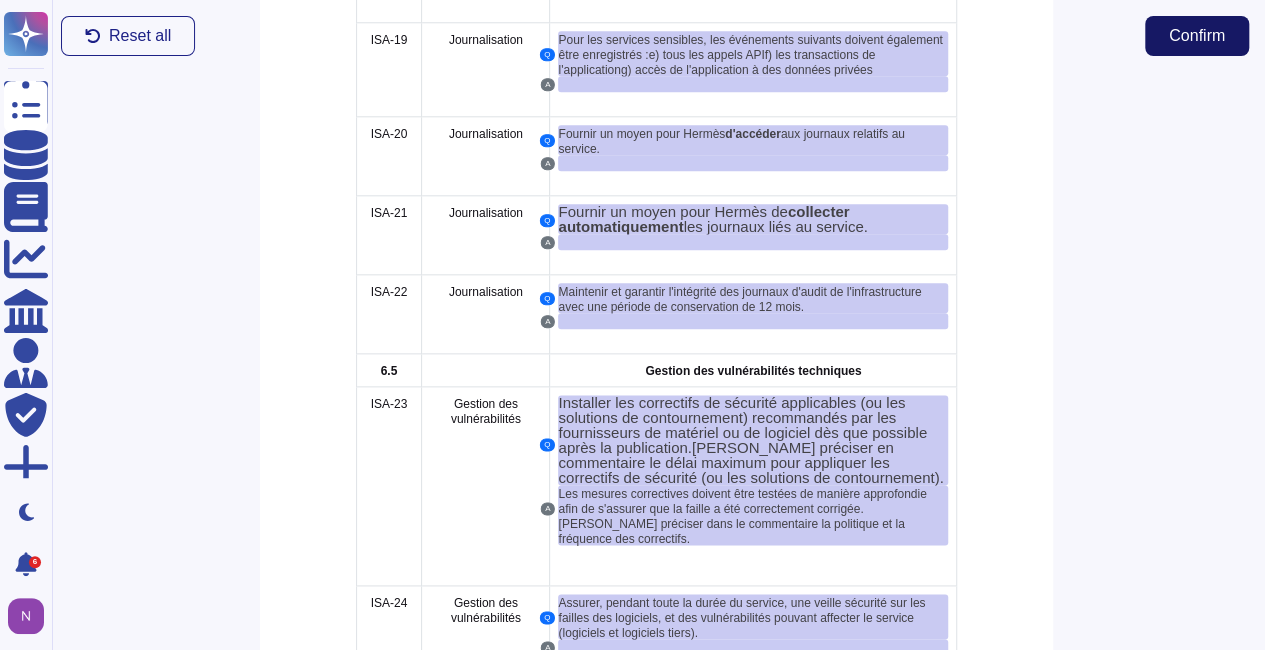 click on "Confirm" at bounding box center [1197, 36] 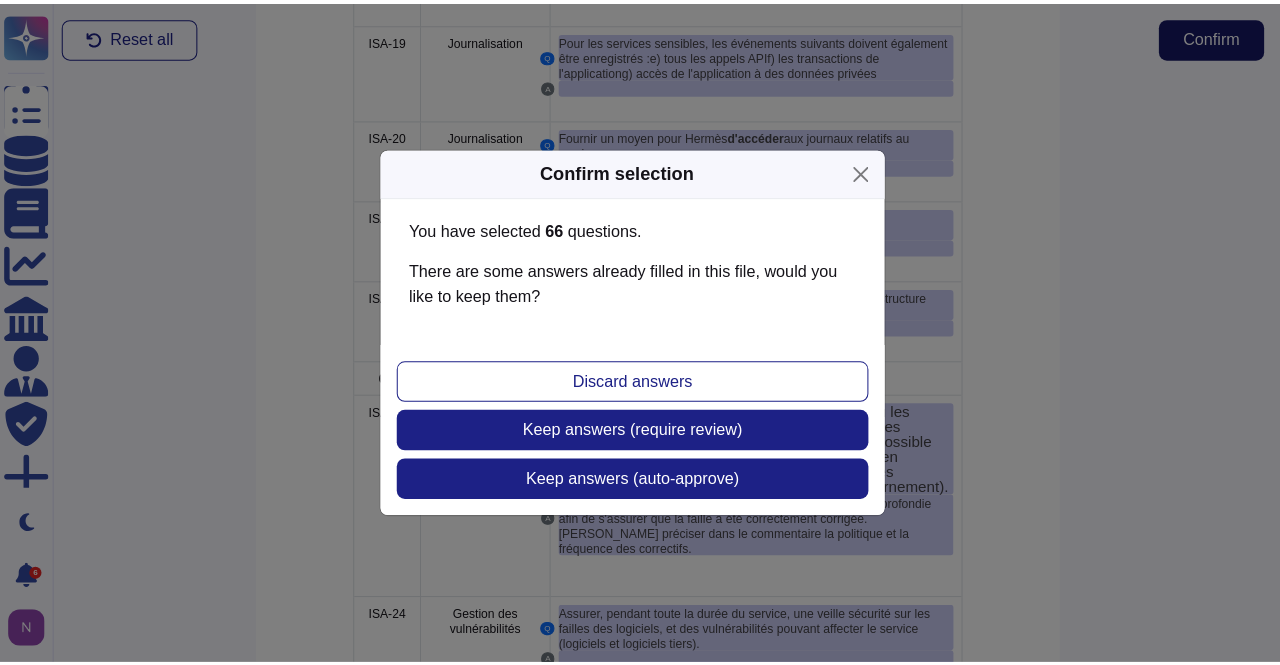 scroll, scrollTop: 8624, scrollLeft: 1, axis: both 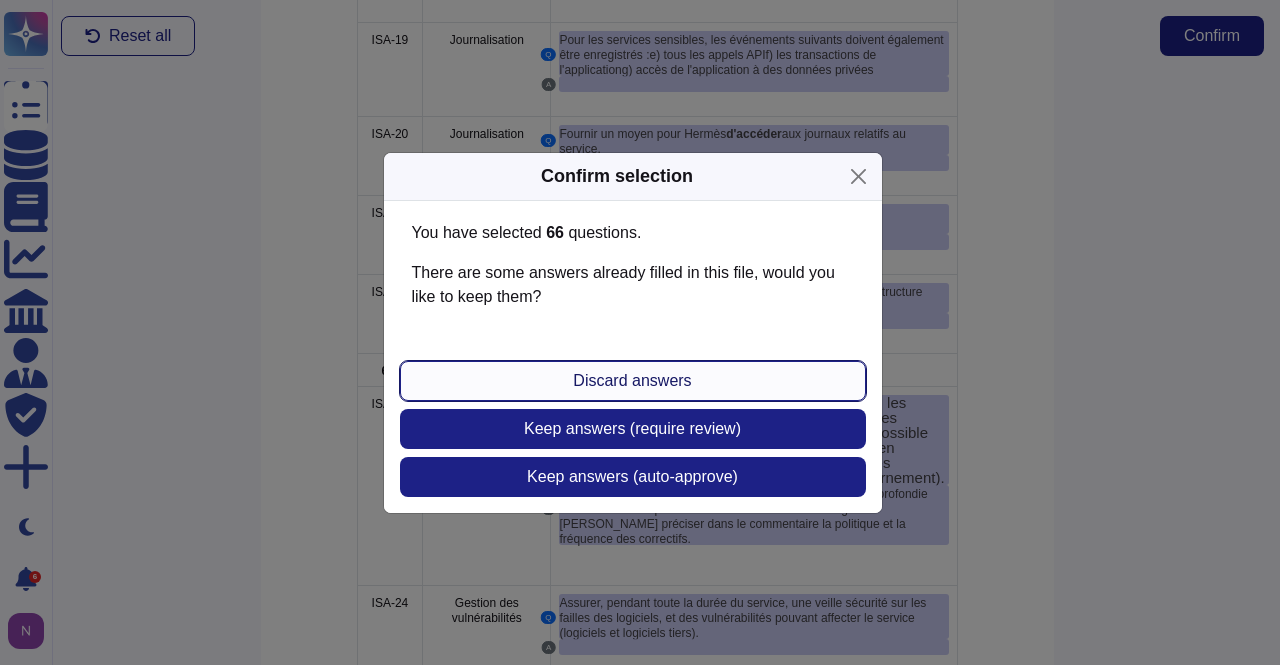 click on "Discard answers" at bounding box center [632, 381] 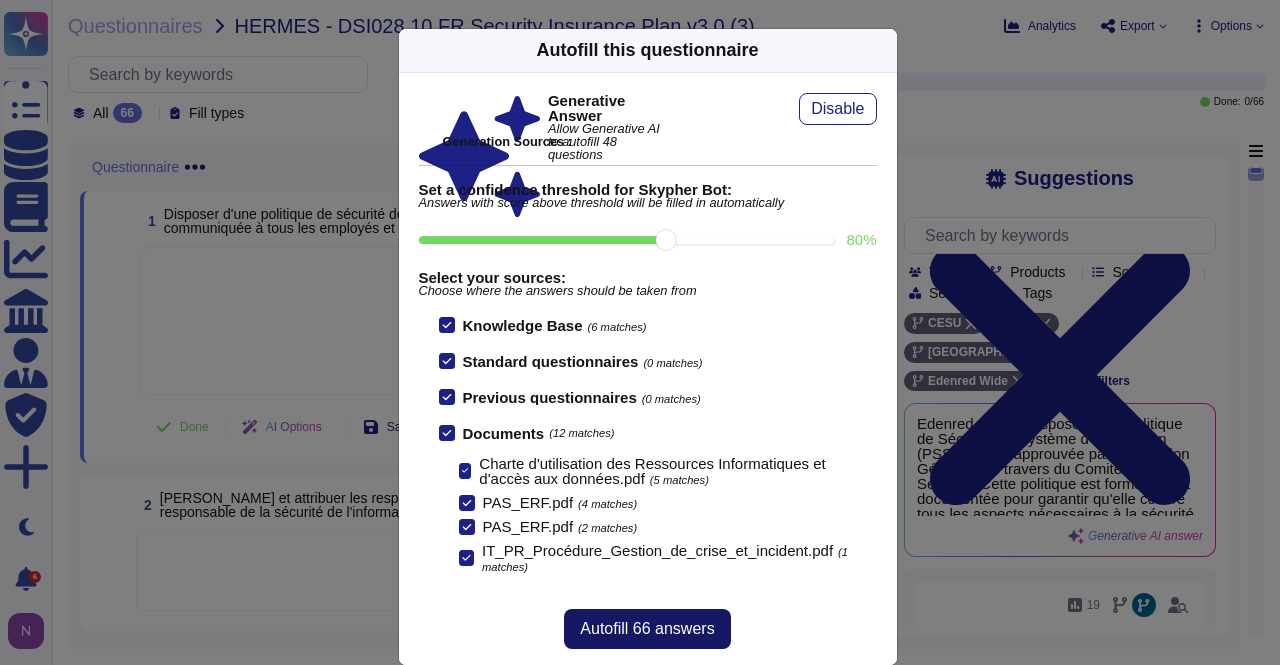 click on "Autofill 66 answers" at bounding box center (647, 629) 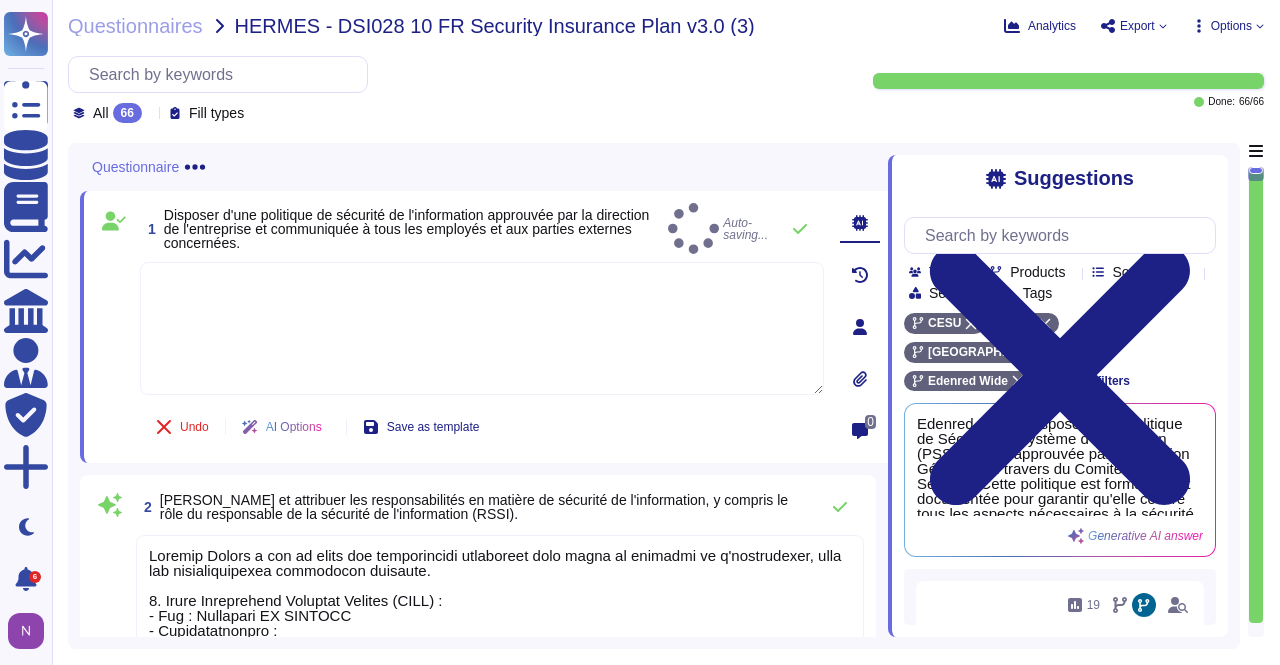 click on "Questionnaires HERMES - DSI028 10 FR Security Insurance Plan v3.0 (3) Analytics Export Options All 66 Fill types Done: 66 / 66 Questionnaire 1 Disposer d'une politique de sécurité de l'information approuvée par la direction de l'entreprise et communiquée à tous les employés et aux parties externes concernées. Auto-saving... Undo AI Options Save as template 0 2 Définir et attribuer les responsabilités en matière de sécurité de l'information, y compris le rôle du responsable de la sécurité de l'information (RSSI). 100 Generative AI answer See sources Suggestions Team Products Source type Section Tags CESU RH [GEOGRAPHIC_DATA] Edenred Wide Clear filters Generative AI answer Use 100 19 Source: Policies & Procedures Use 83 2 Source: Policies & Procedures Use 82 0 Source: Policies & Procedures Use 82 0 Source: Policies & Procedures Use 82 0 Source: Policies & Procedures Use Load more..." at bounding box center (666, 332) 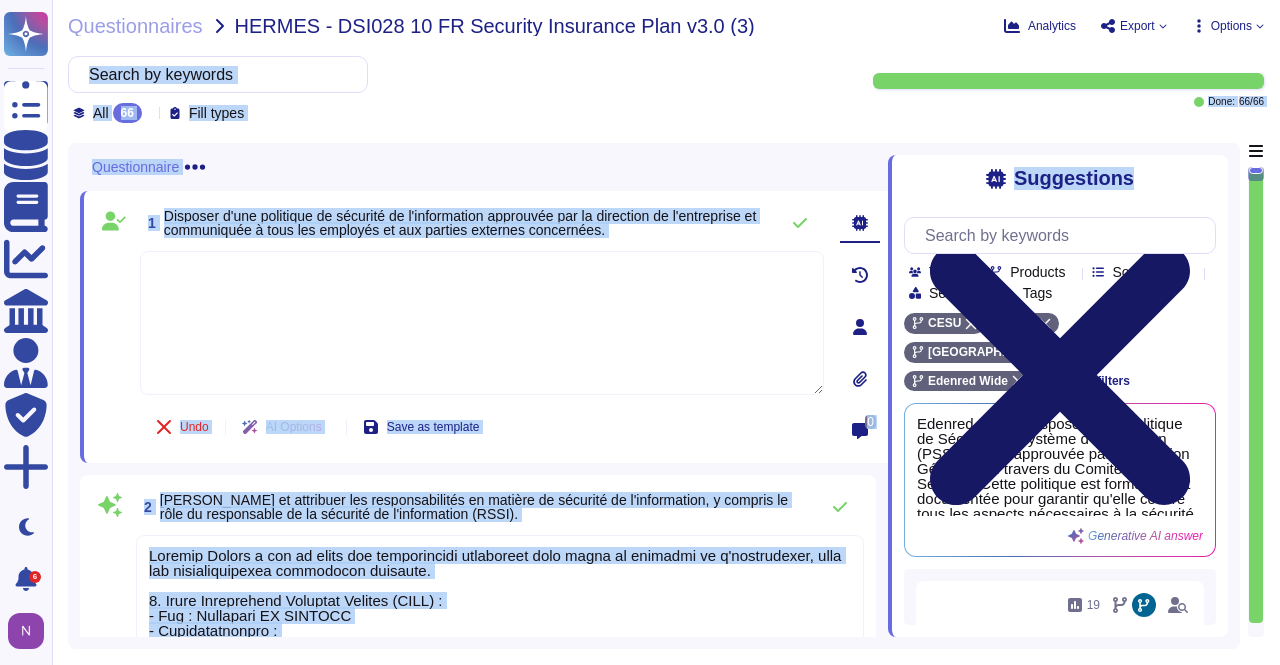 drag, startPoint x: 650, startPoint y: 100, endPoint x: 1206, endPoint y: 185, distance: 562.4598 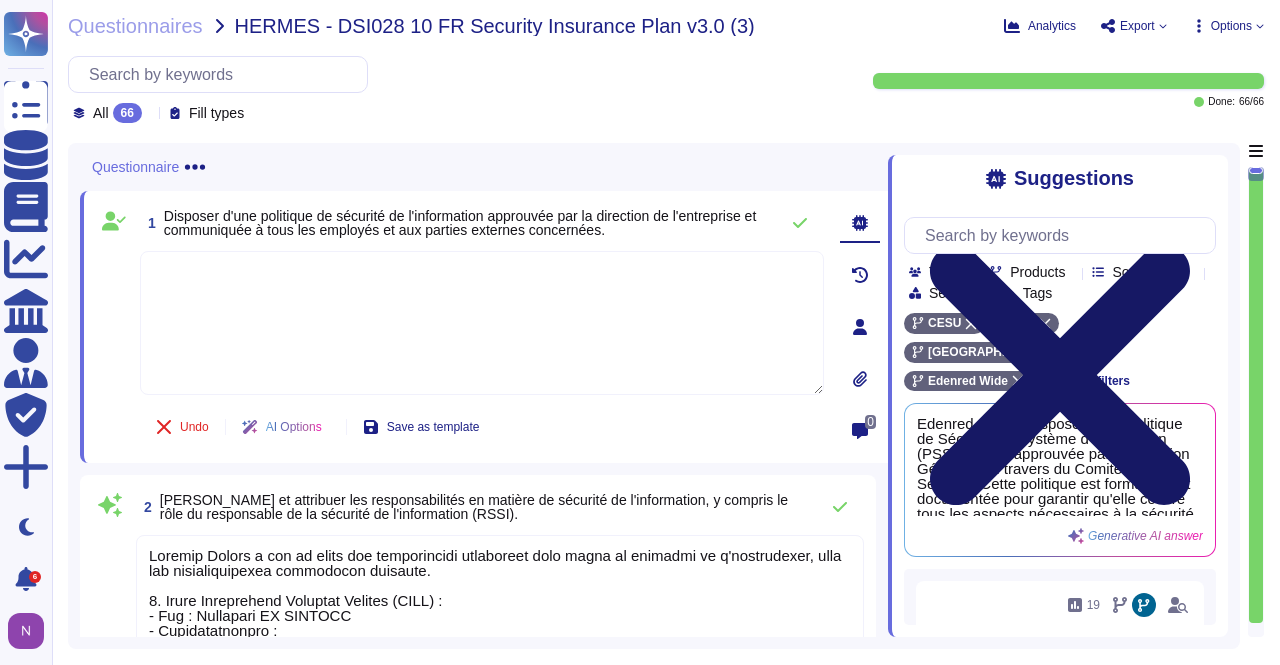 click 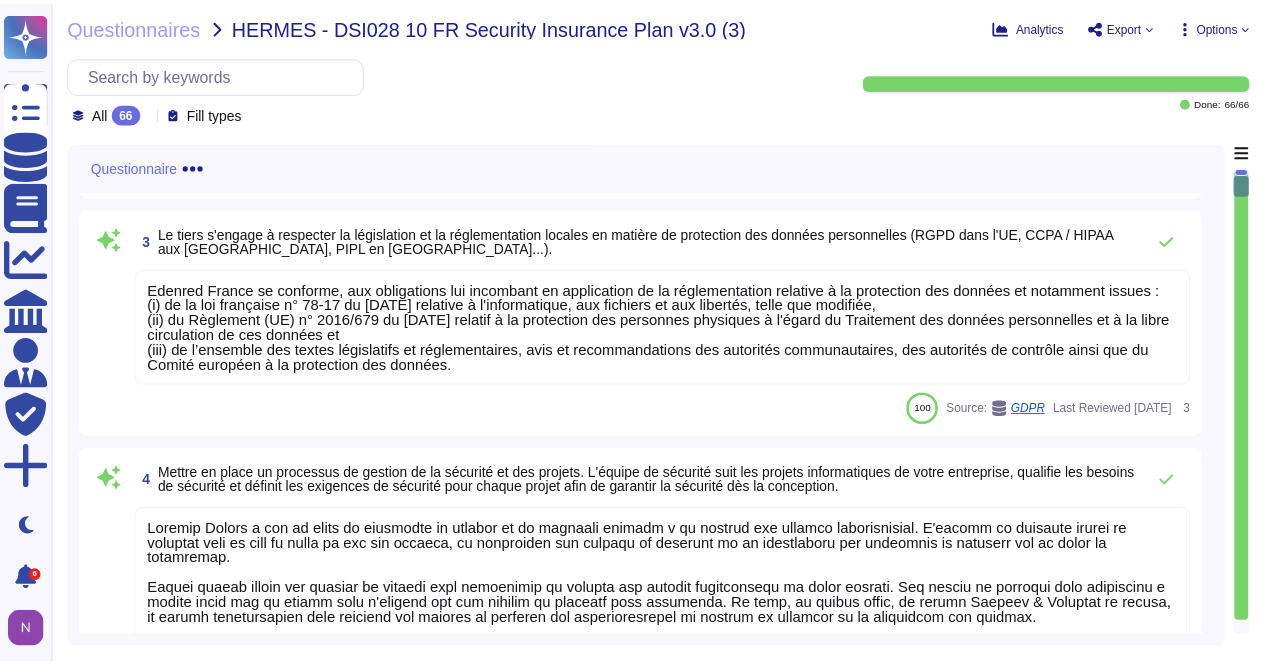 scroll, scrollTop: 844, scrollLeft: 0, axis: vertical 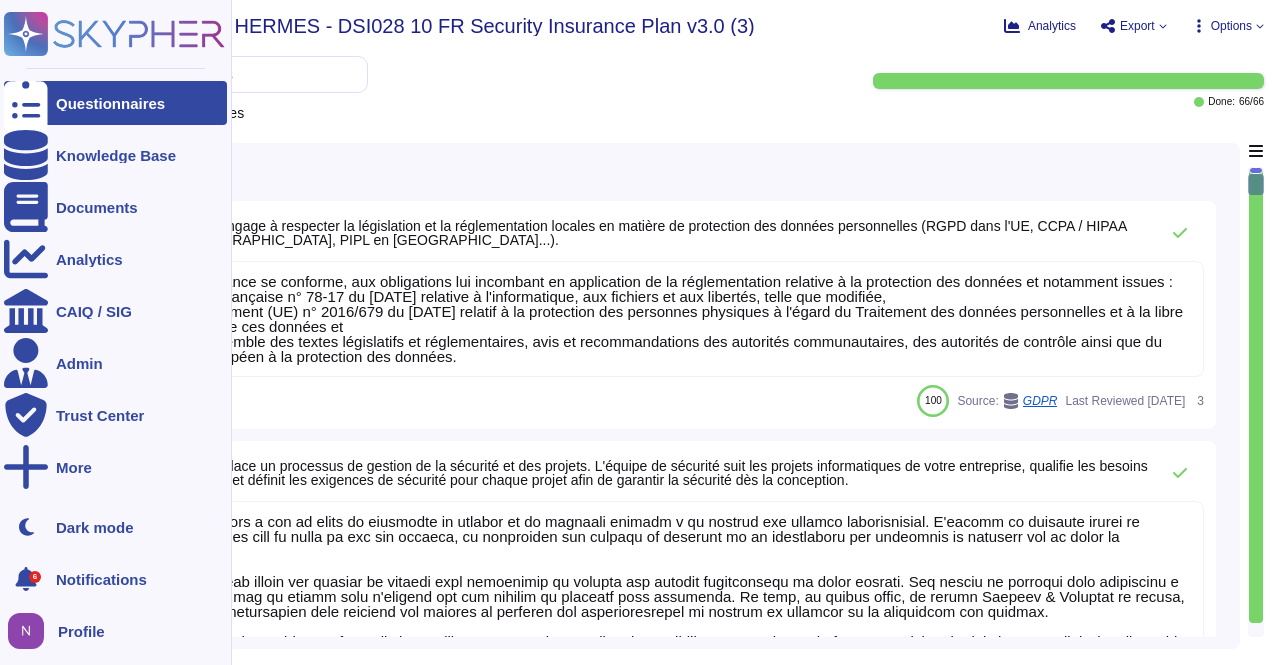 click on "Questionnaires" at bounding box center (110, 103) 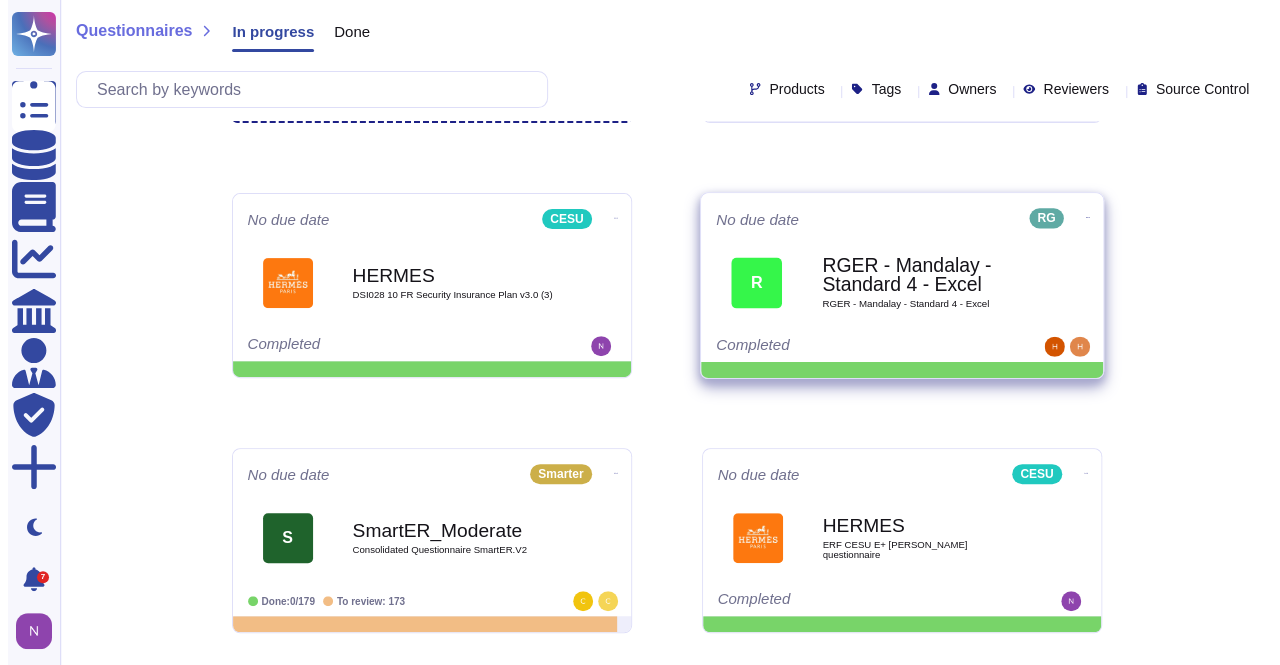 scroll, scrollTop: 208, scrollLeft: 0, axis: vertical 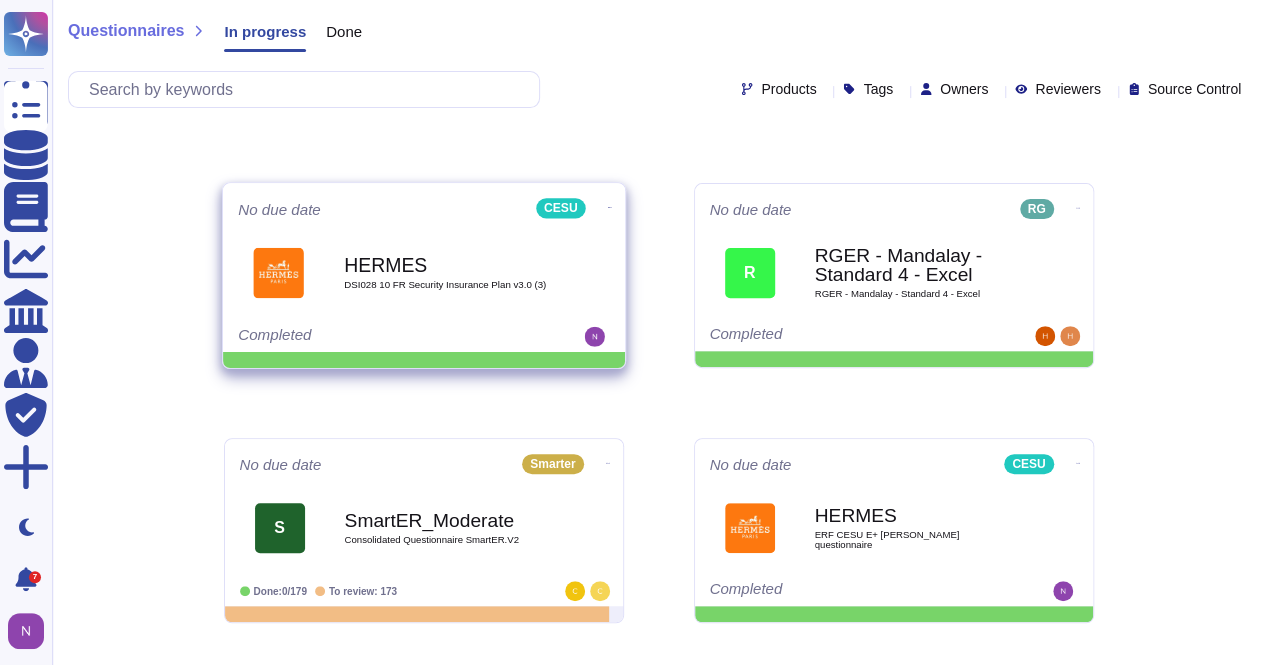 click at bounding box center (1078, -49) 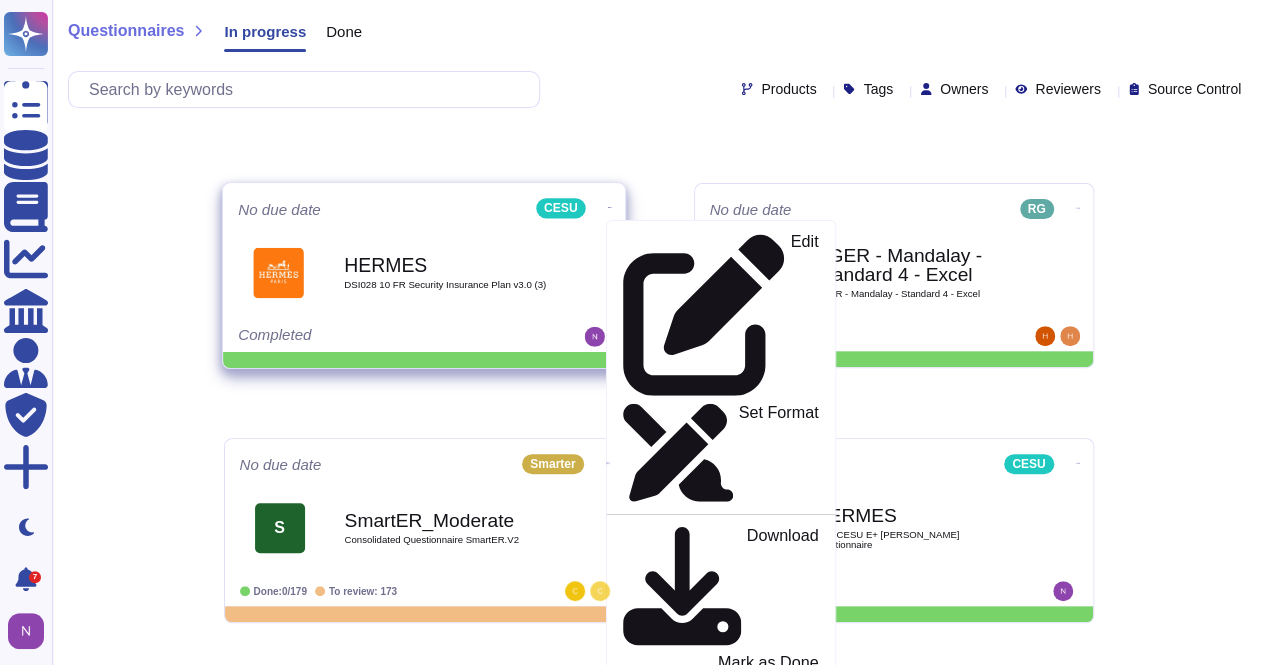 click on "Delete" at bounding box center (794, 1159) 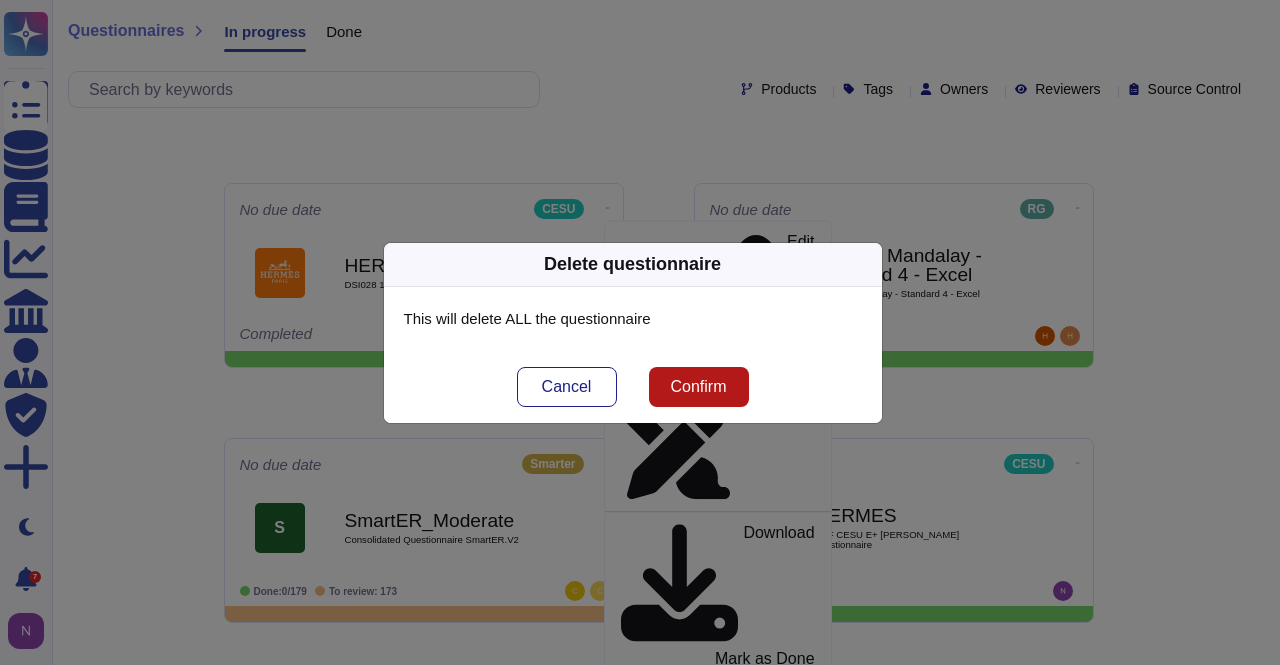 click on "Confirm" at bounding box center [698, 387] 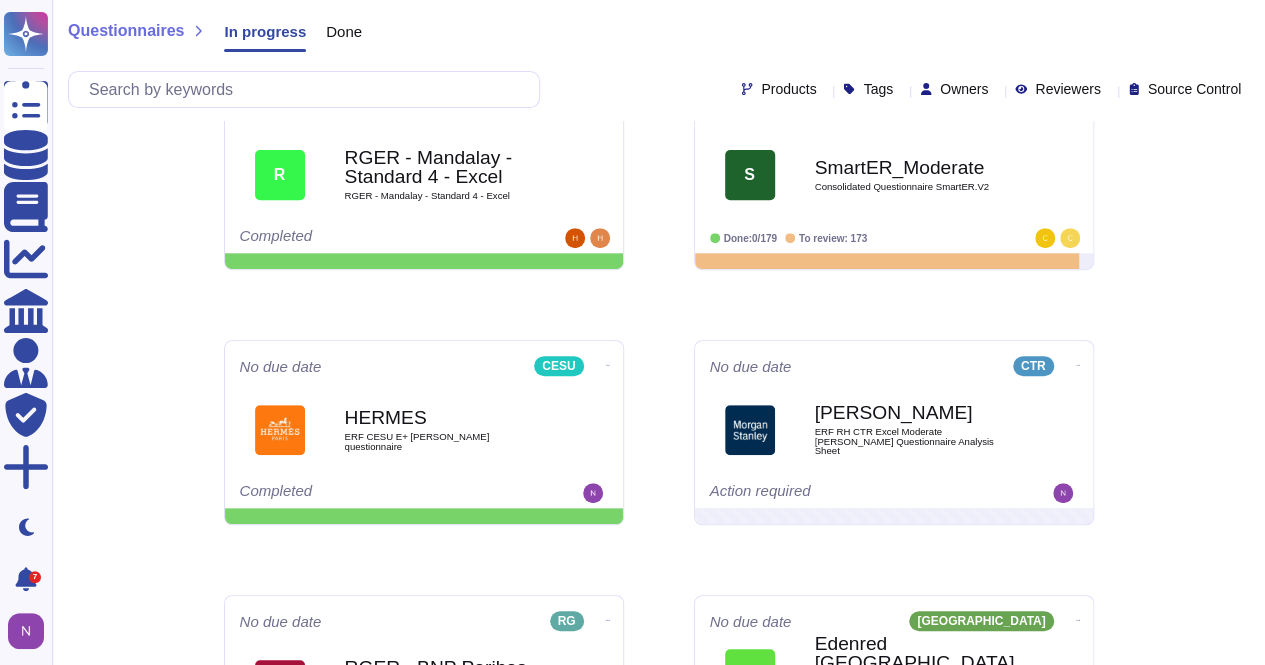 scroll, scrollTop: 293, scrollLeft: 0, axis: vertical 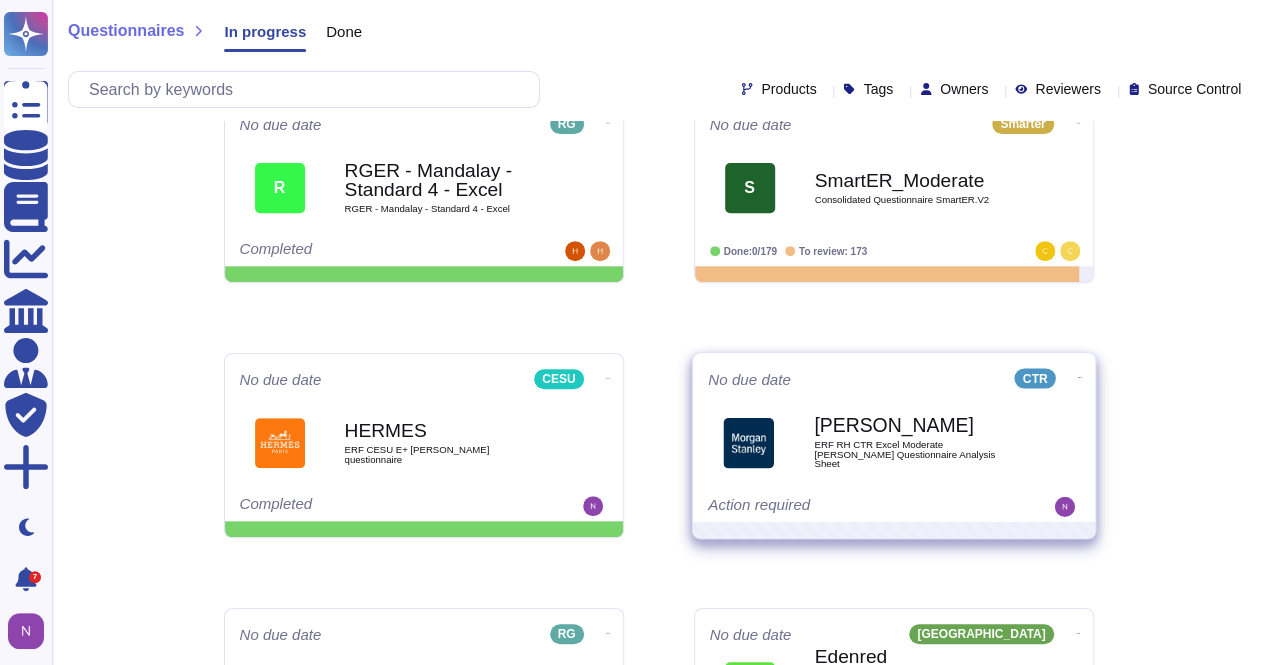 click on "ERF RH CTR Excel Moderate [PERSON_NAME] Questionnaire Analysis Sheet" at bounding box center (915, 454) 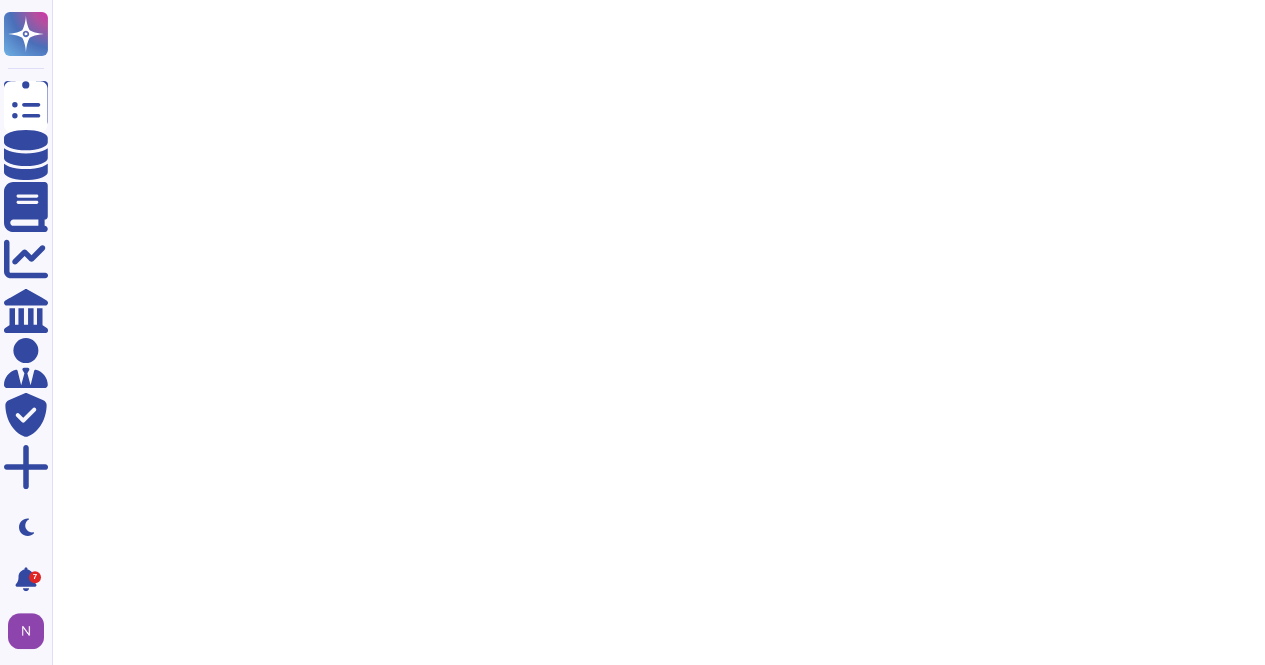scroll, scrollTop: 0, scrollLeft: 0, axis: both 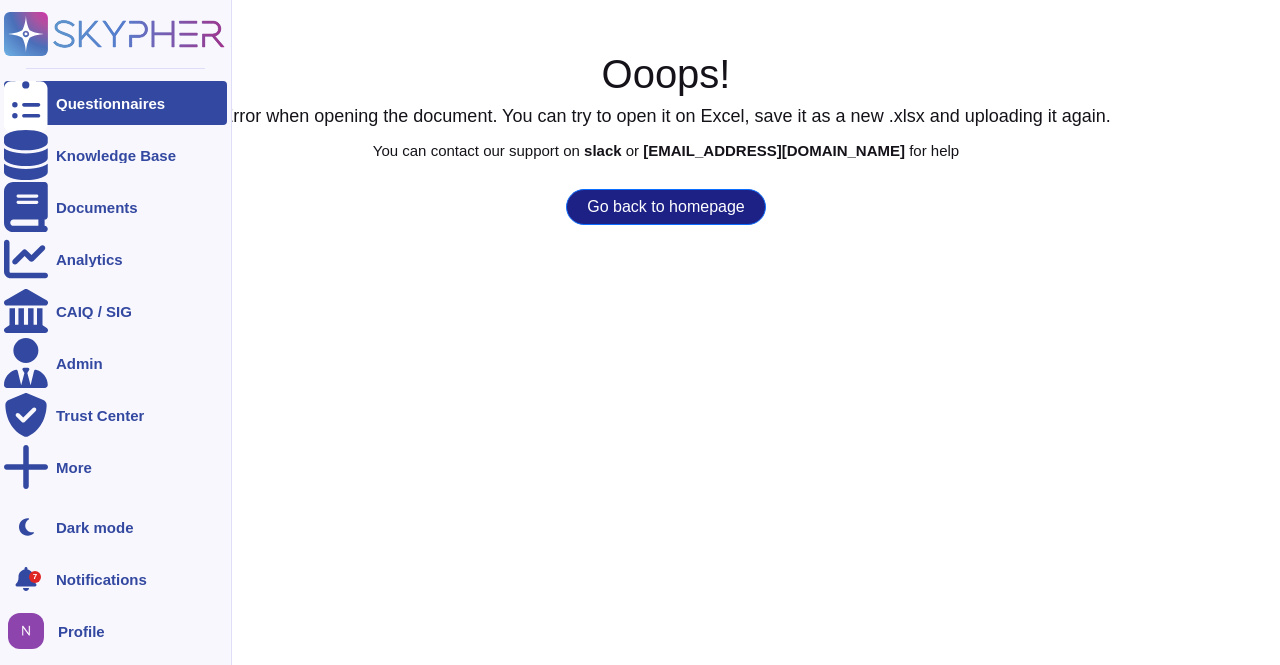click on "Questionnaires" at bounding box center [110, 103] 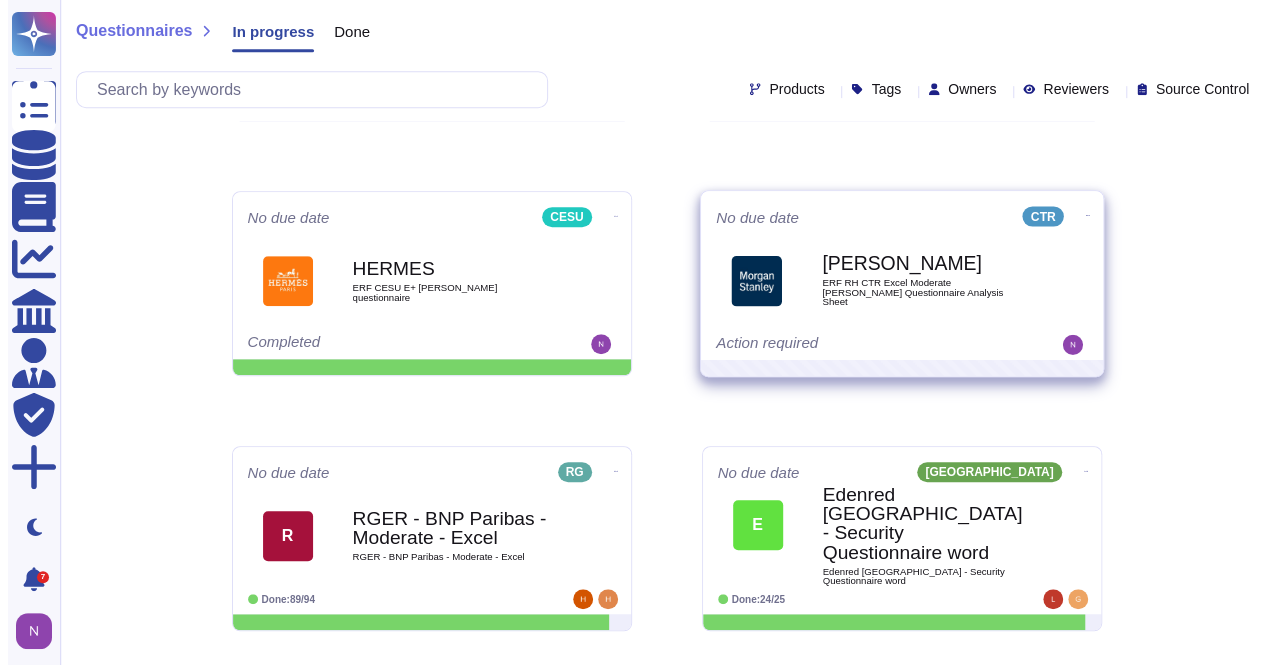 scroll, scrollTop: 458, scrollLeft: 0, axis: vertical 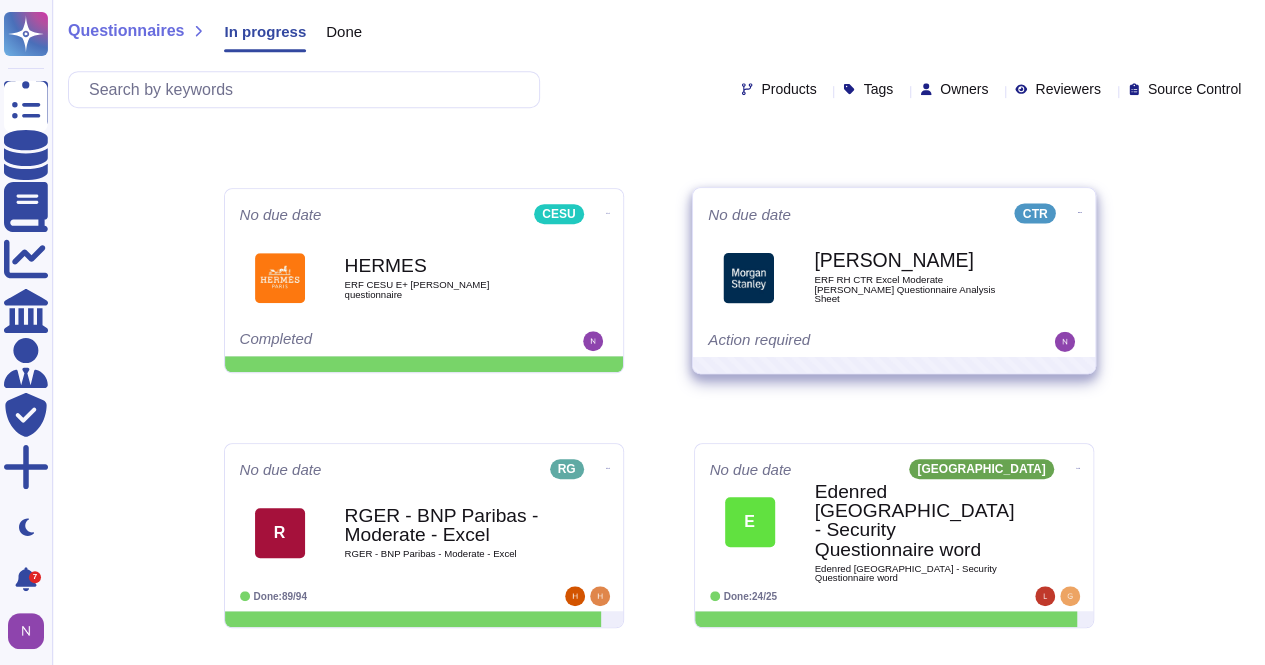 click 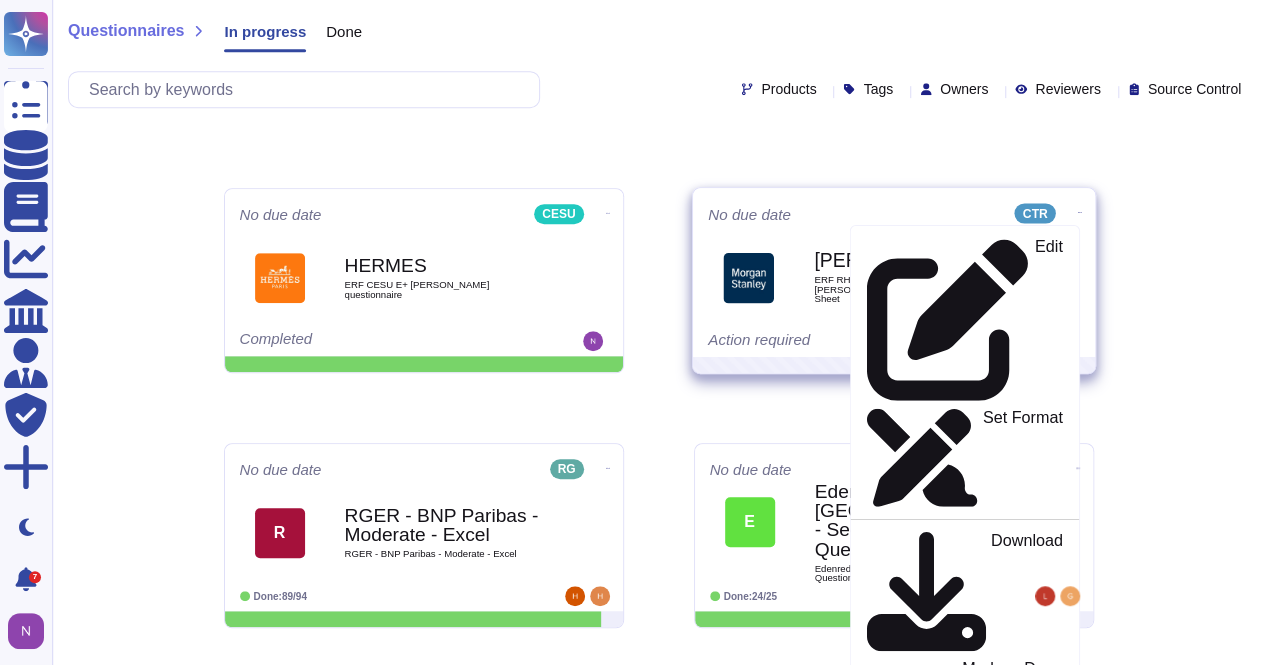 click on "Delete" at bounding box center [1038, 1164] 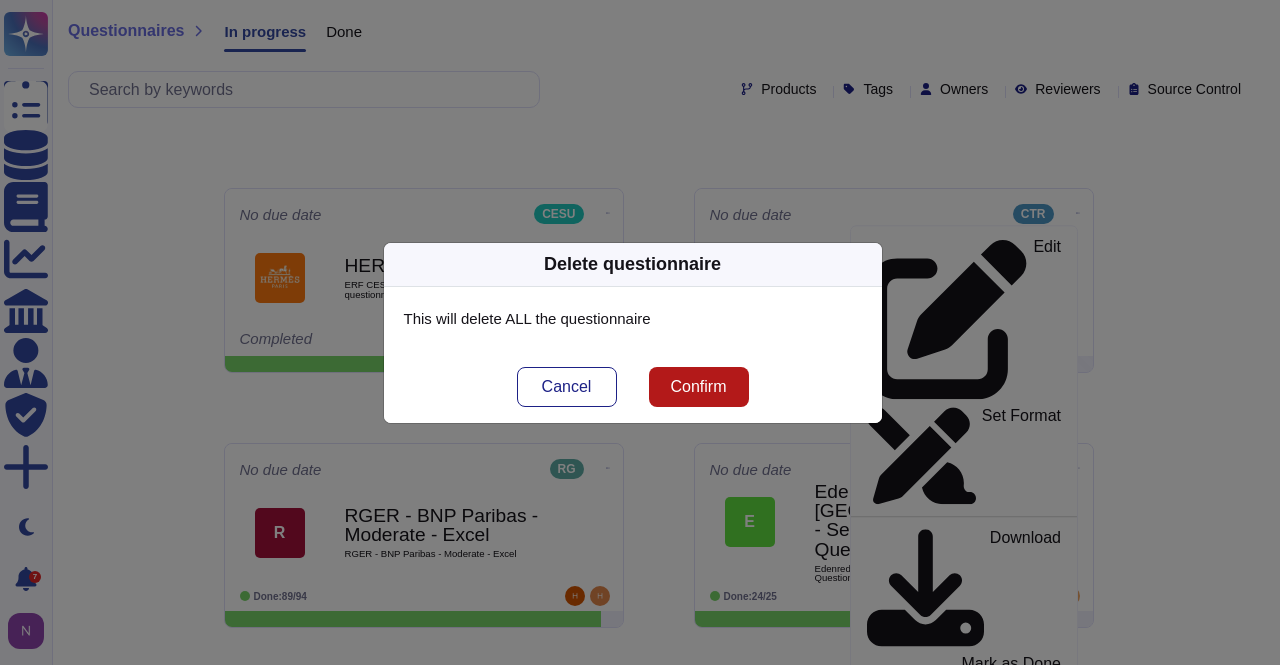 click on "Confirm" at bounding box center (698, 387) 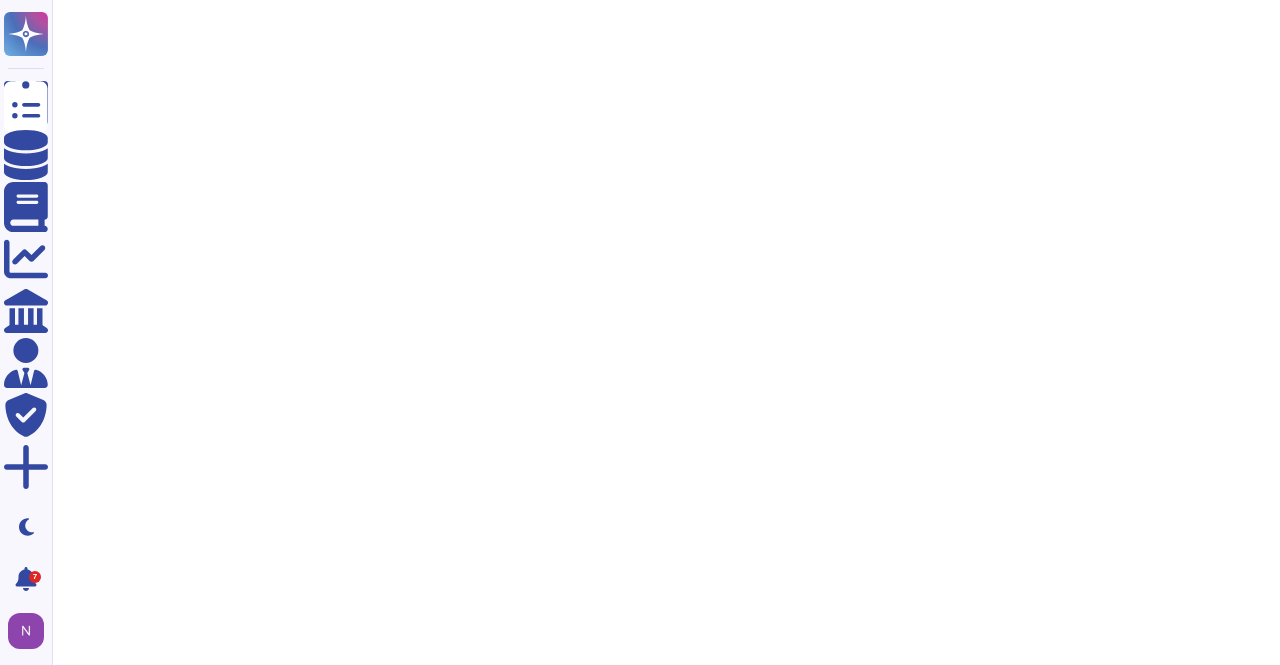 scroll, scrollTop: 0, scrollLeft: 0, axis: both 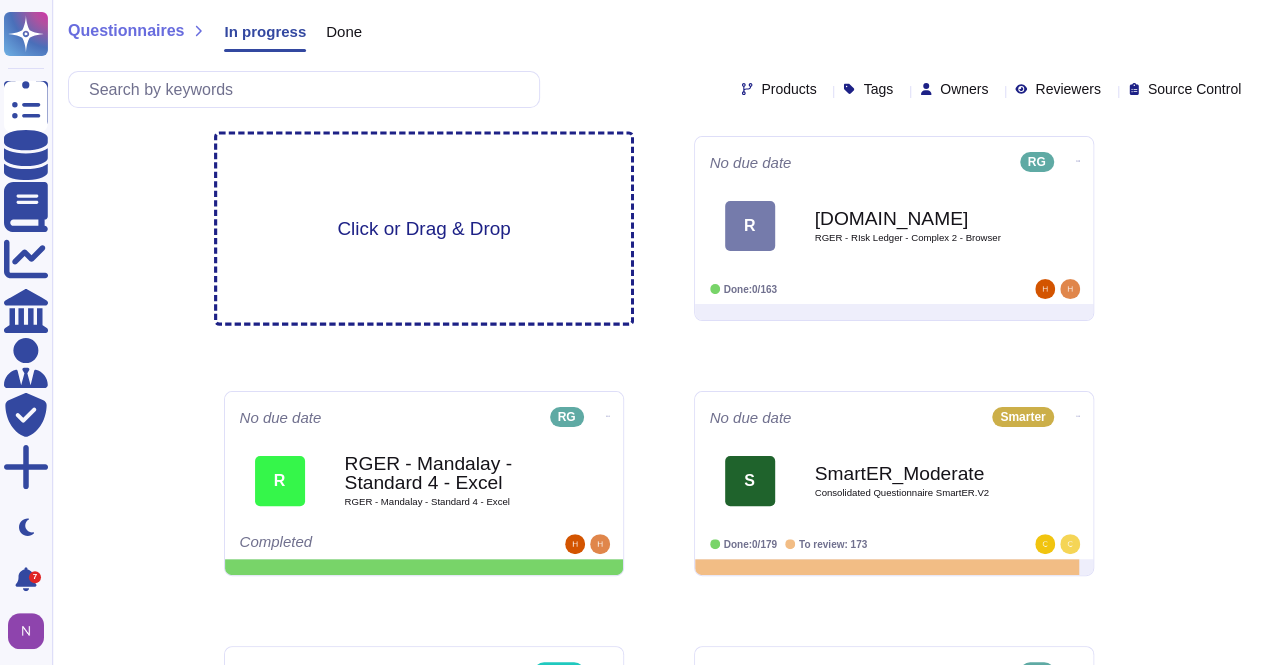 click on "Click or Drag & Drop" at bounding box center [424, 229] 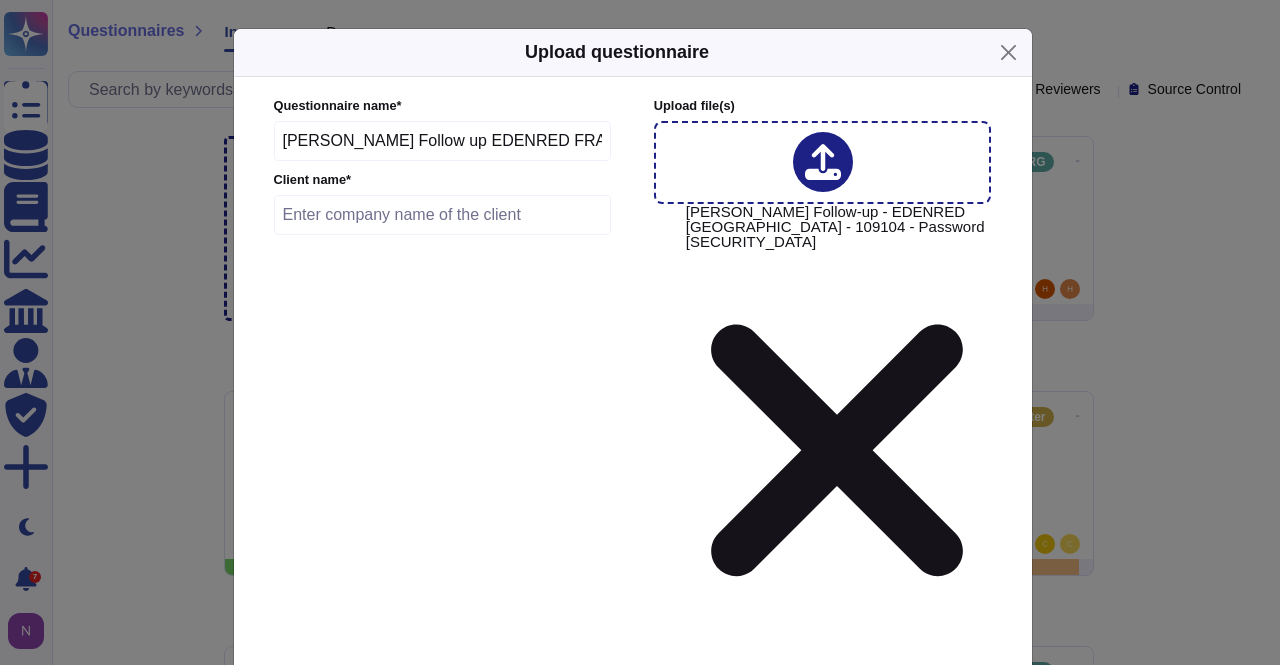 click at bounding box center [443, 215] 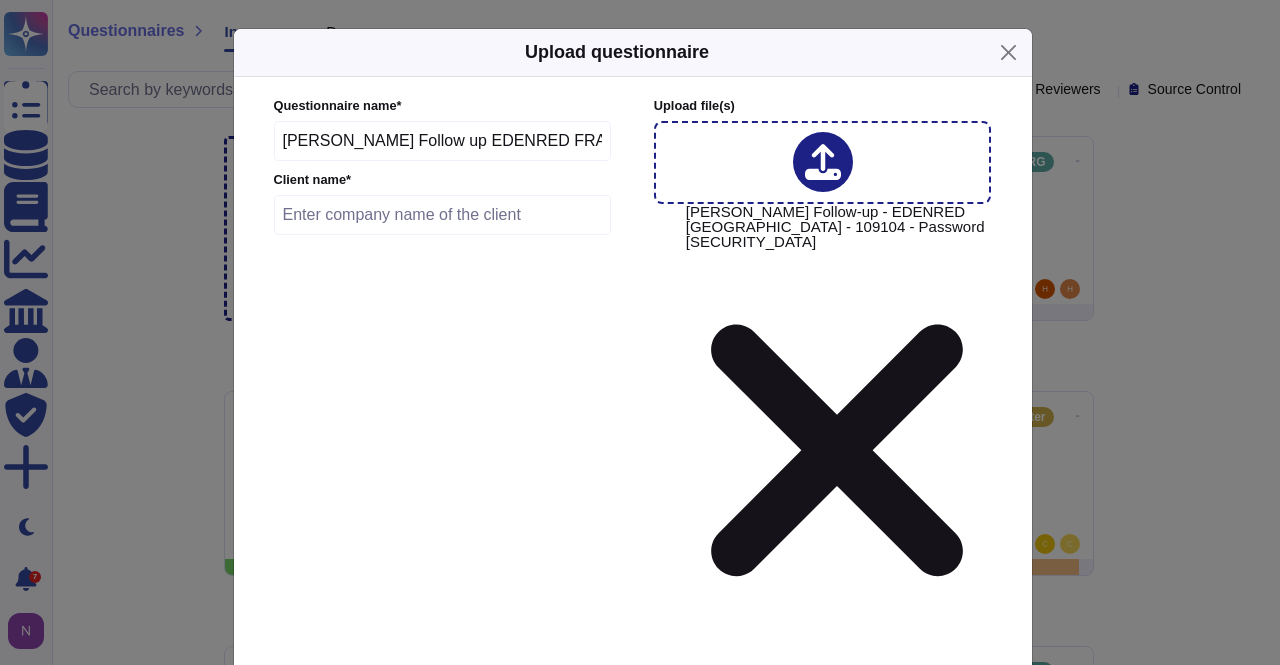 type on "[PERSON_NAME]" 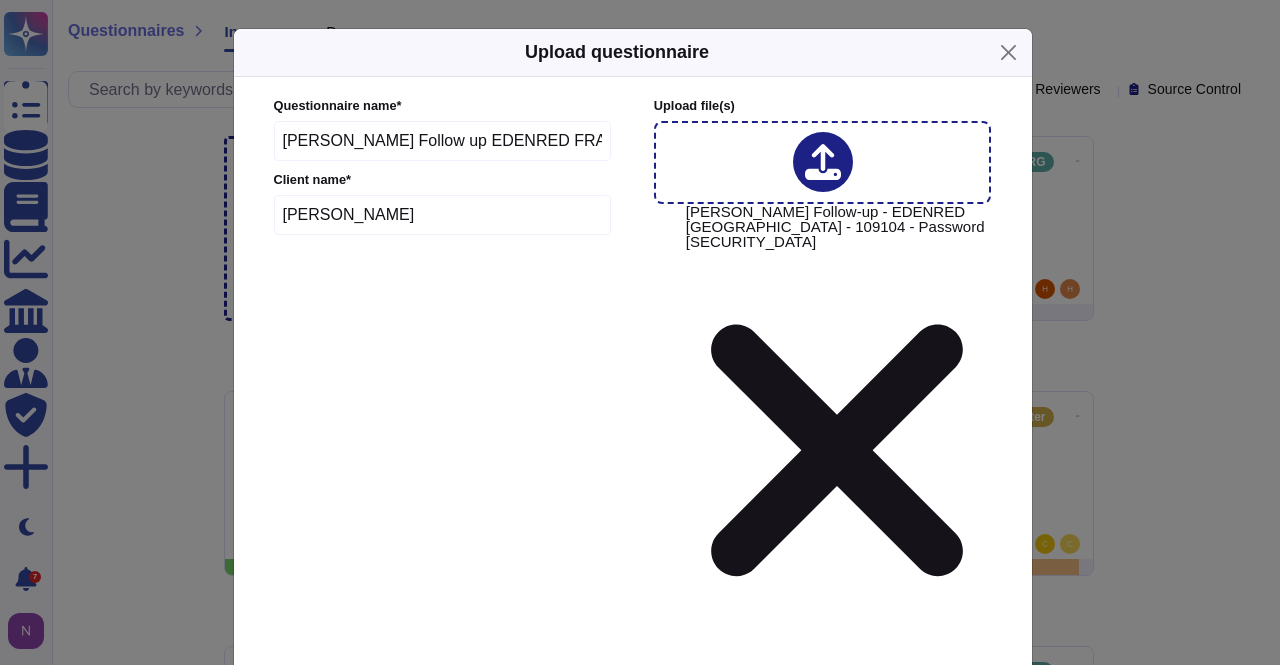 click on "Edenred Wide" at bounding box center [733, 792] 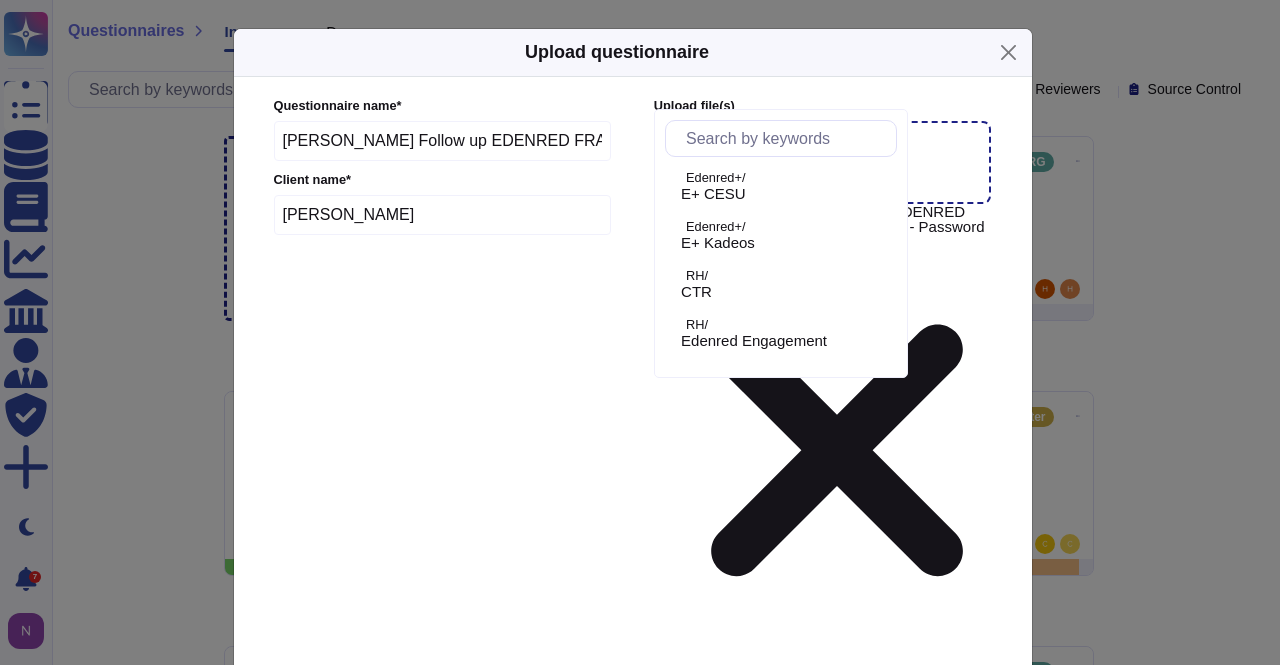 scroll, scrollTop: 354, scrollLeft: 0, axis: vertical 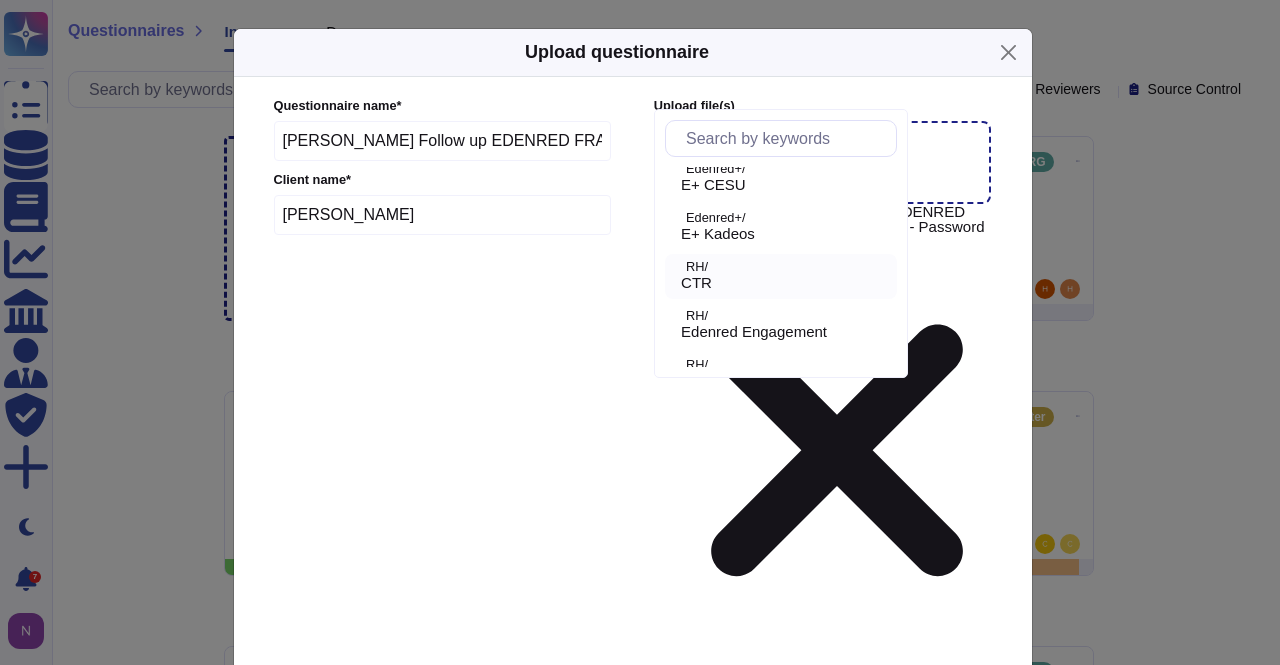 click on "RH/" at bounding box center [787, 267] 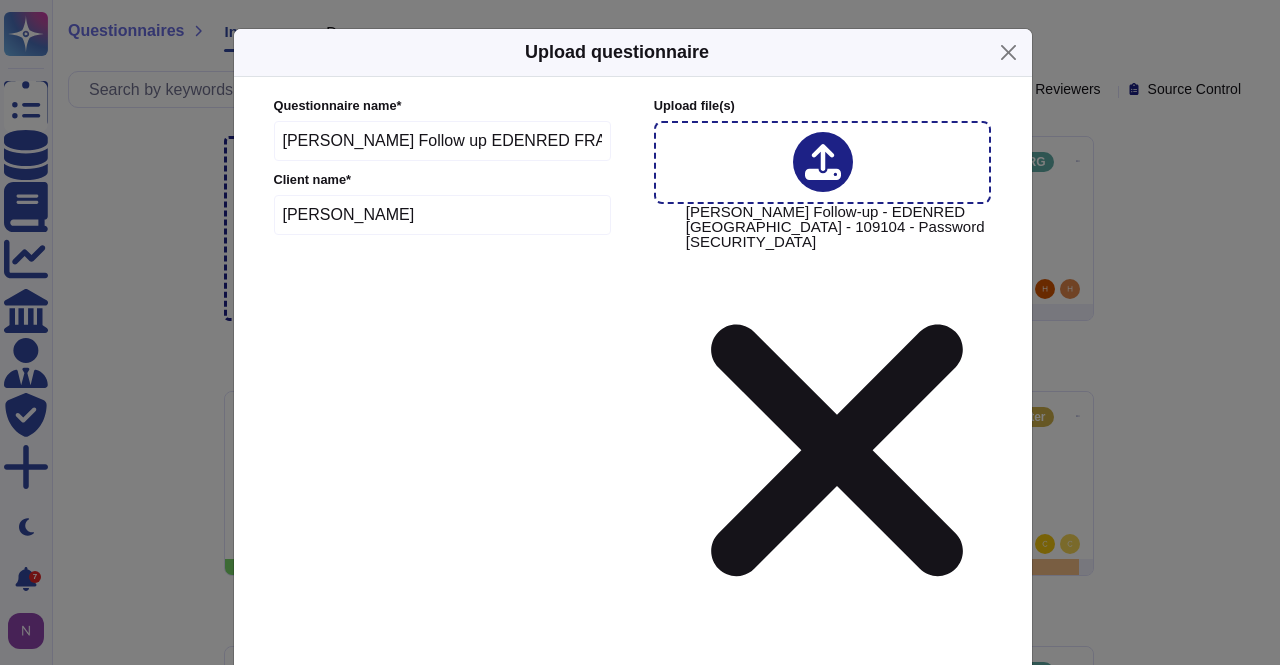 click on "Upload" at bounding box center (632, 1004) 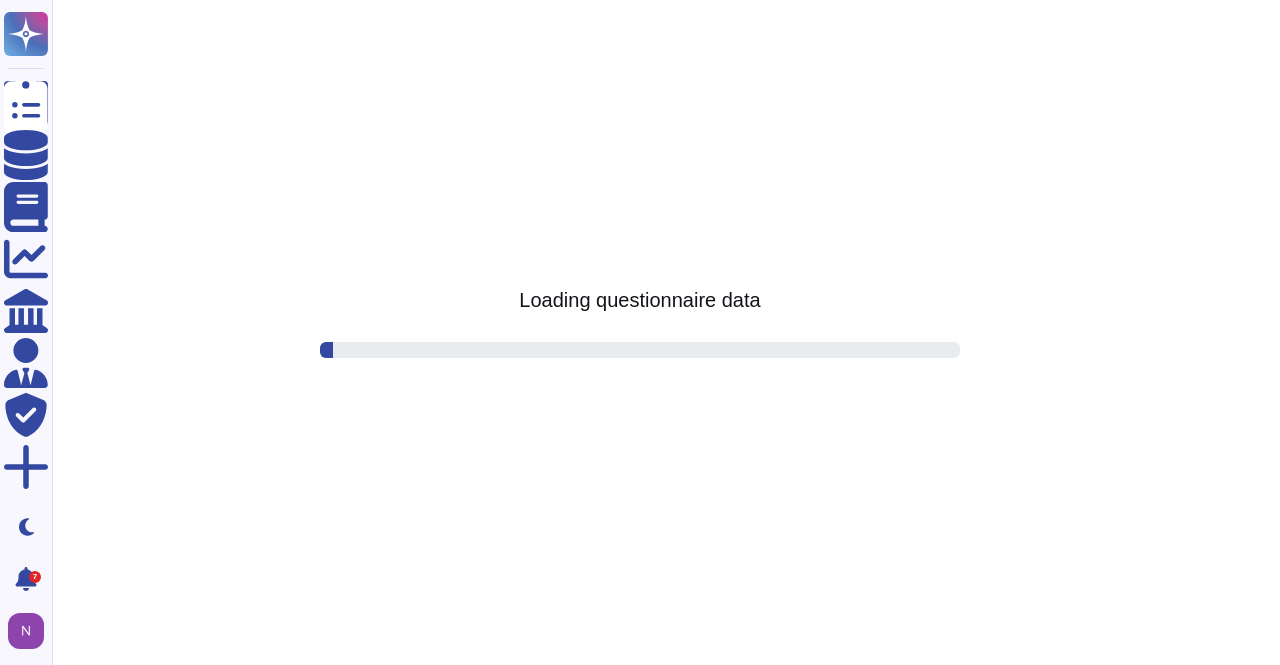 click on "Questionnaires Knowledge Base Documents Analytics CAIQ / SIG Admin Trust Center More Dark mode 7 Notifications Profile Loading questionnaire data" at bounding box center [640, 0] 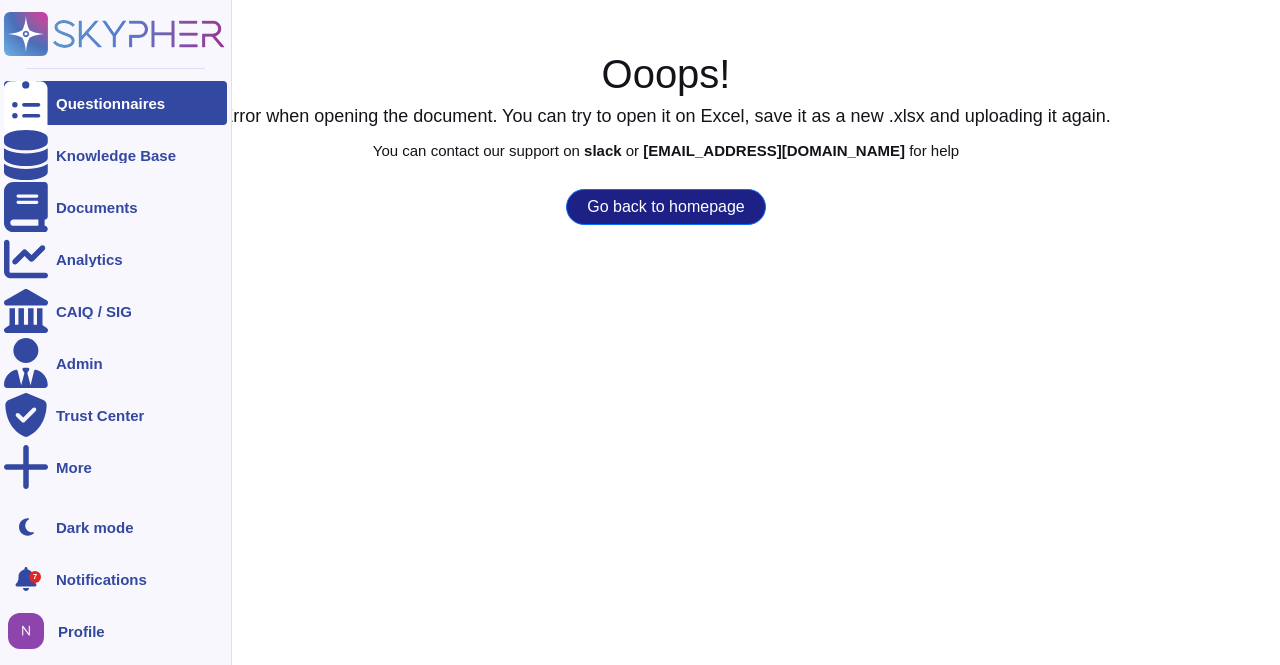 click at bounding box center (26, 103) 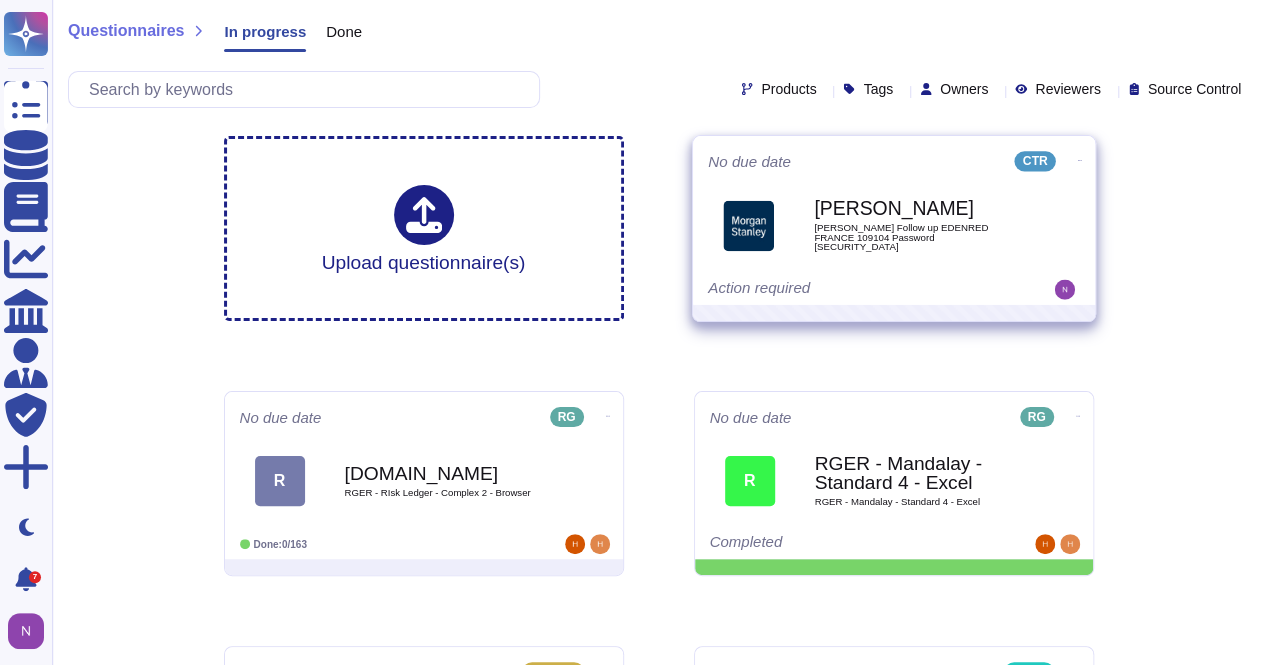click 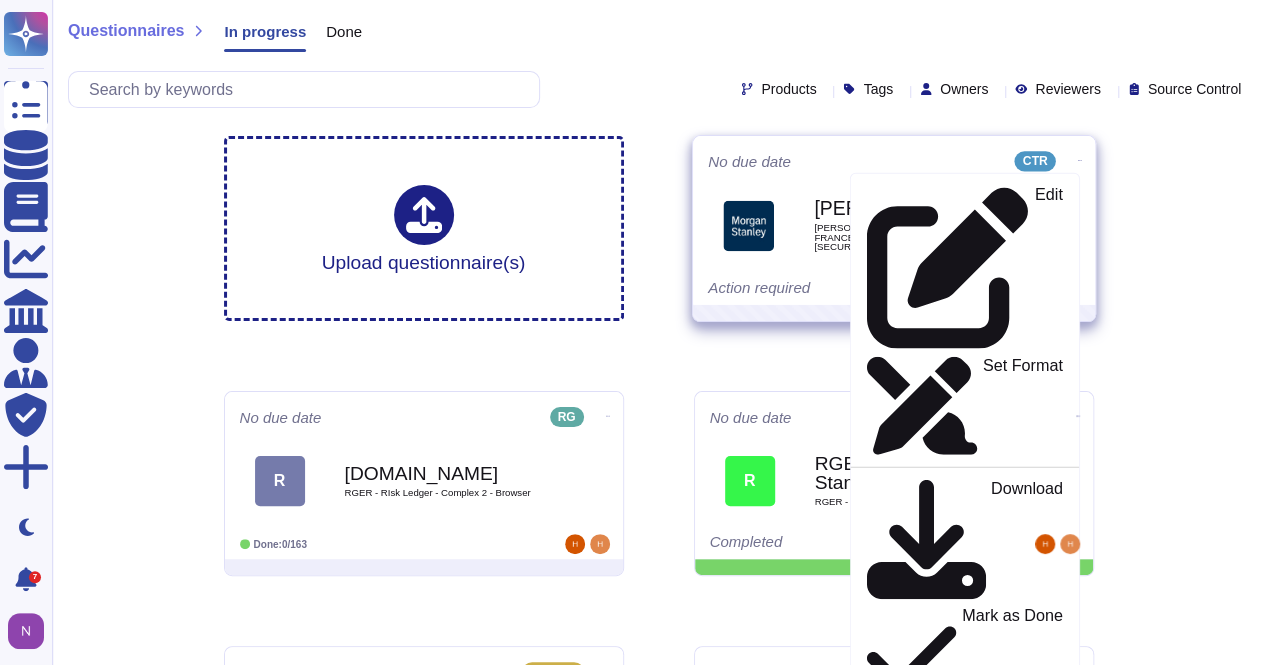 click on "Delete" at bounding box center (964, 1112) 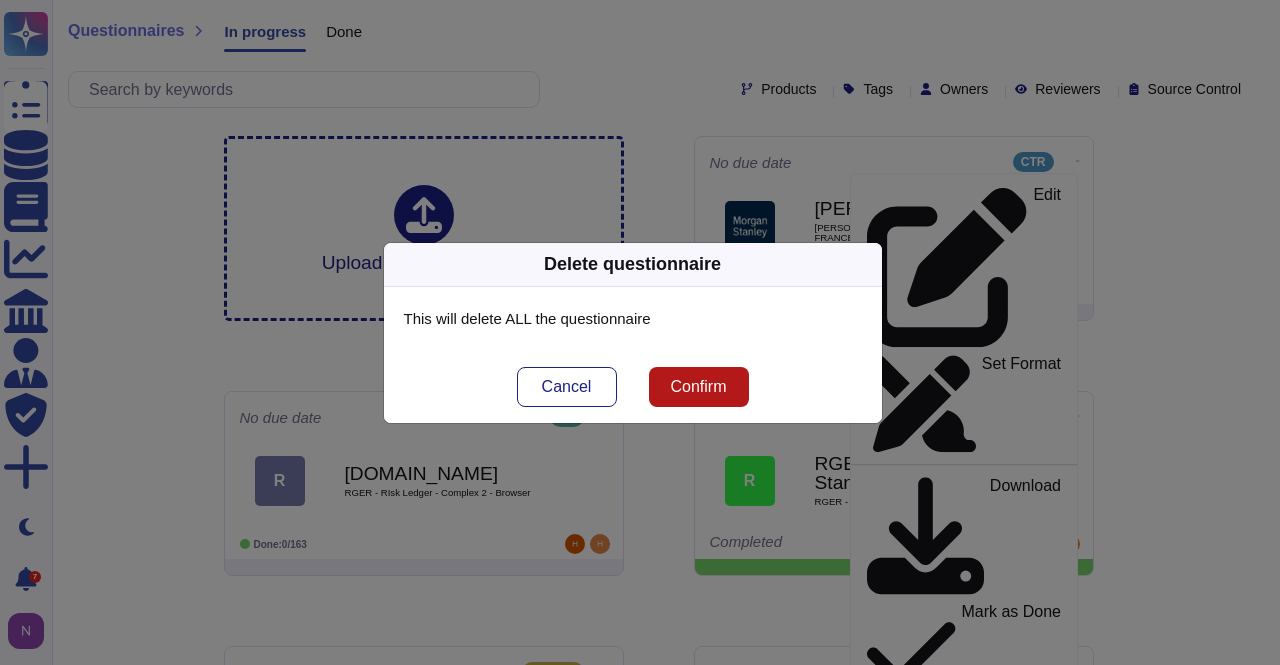 click on "Confirm" at bounding box center (698, 387) 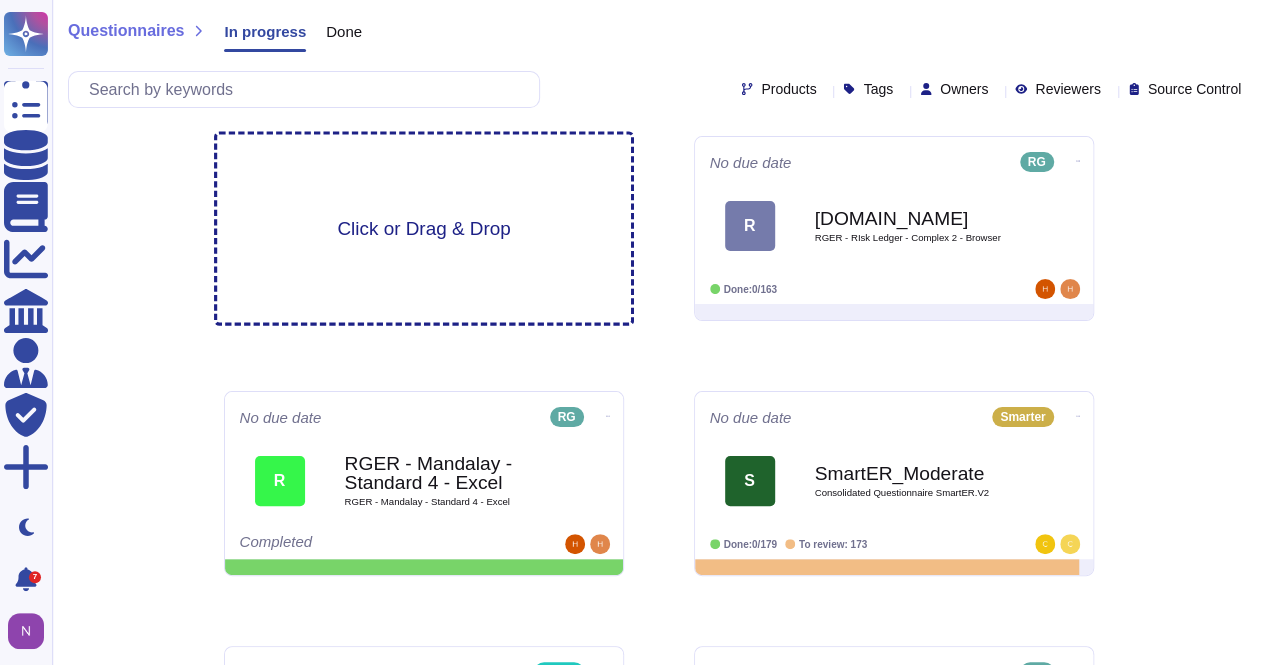 click on "Click or Drag & Drop" at bounding box center (423, 228) 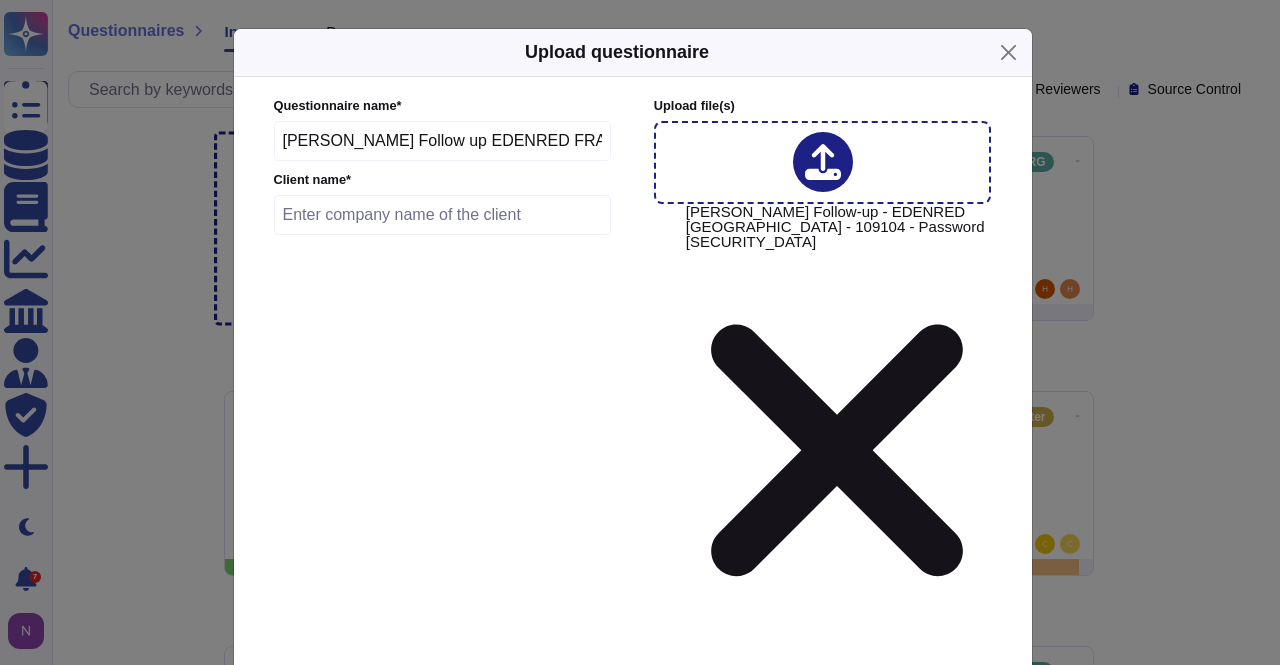 click at bounding box center (443, 215) 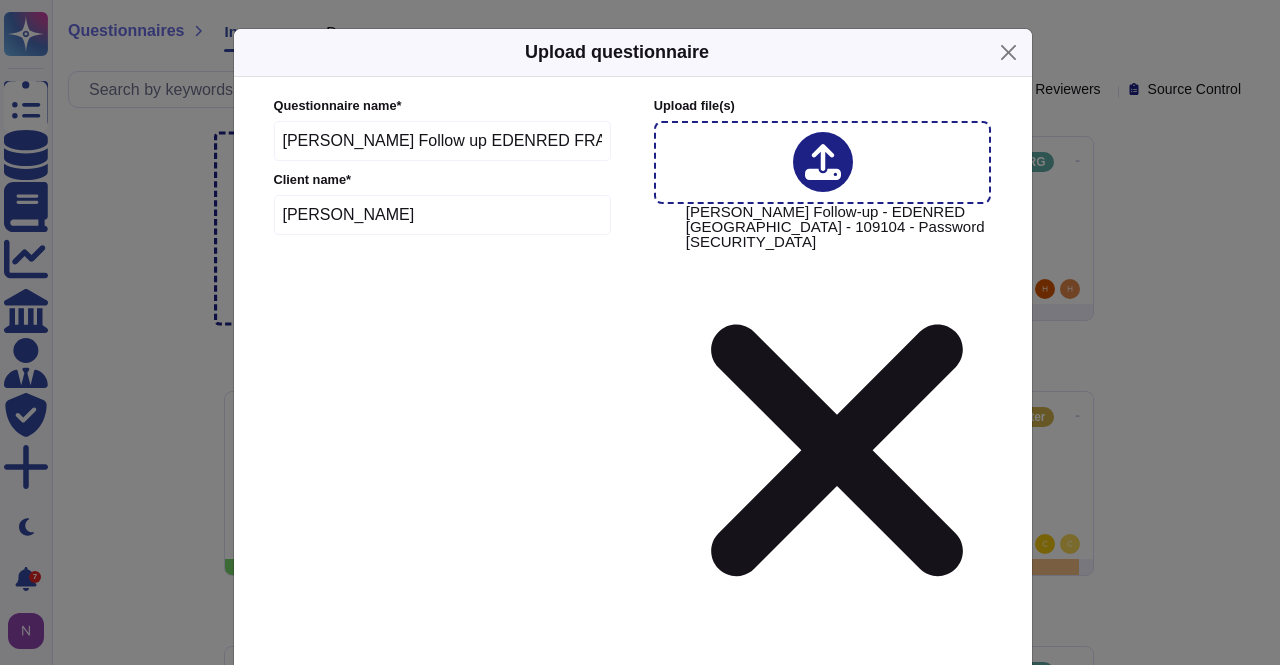 type on "[PERSON_NAME]" 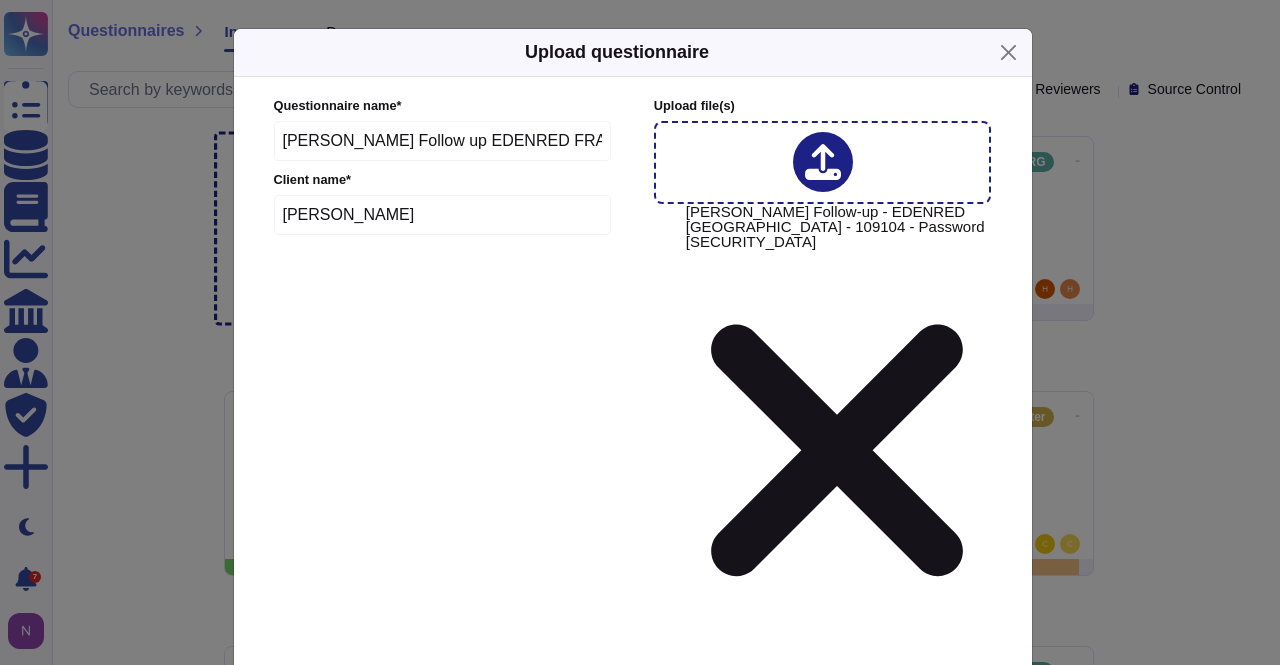 click on "Edenred Wide" at bounding box center (733, 792) 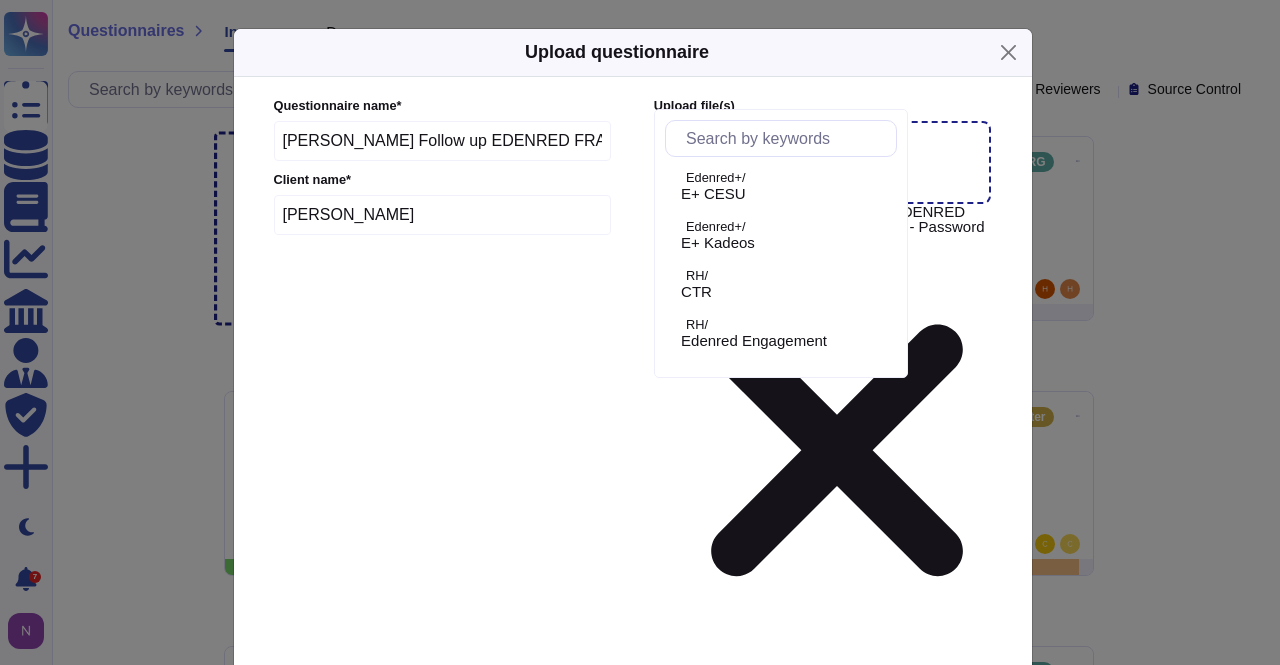 scroll, scrollTop: 353, scrollLeft: 0, axis: vertical 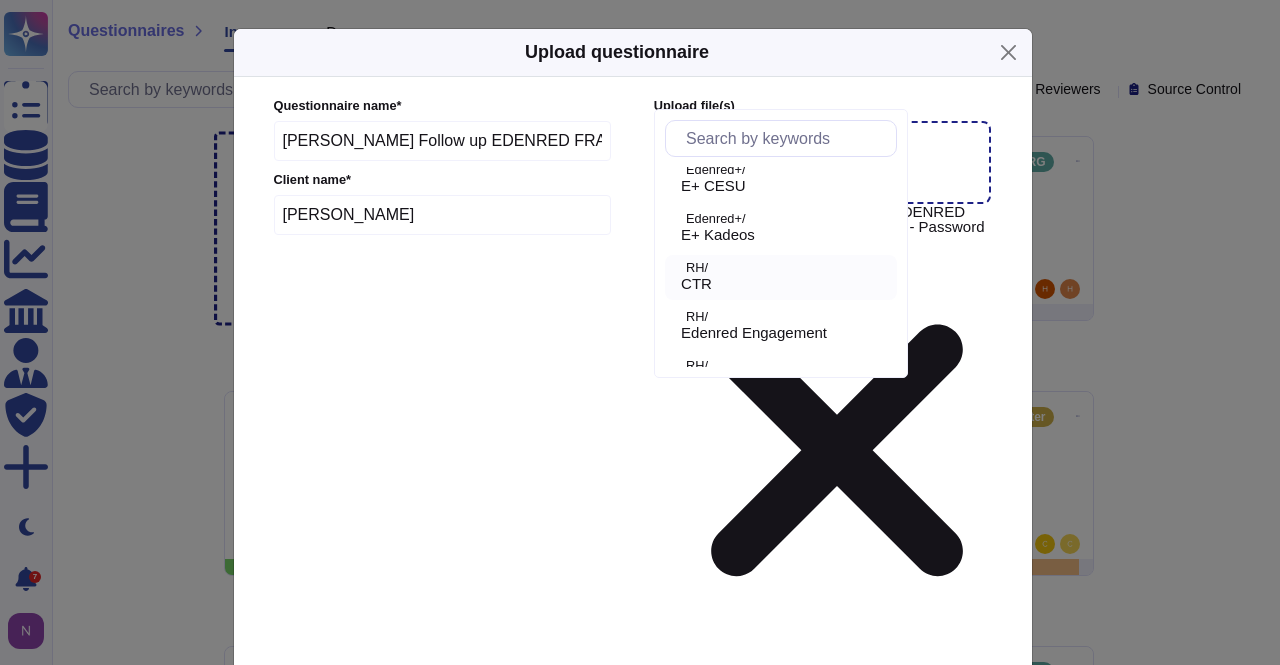 click on "CTR" at bounding box center (785, 284) 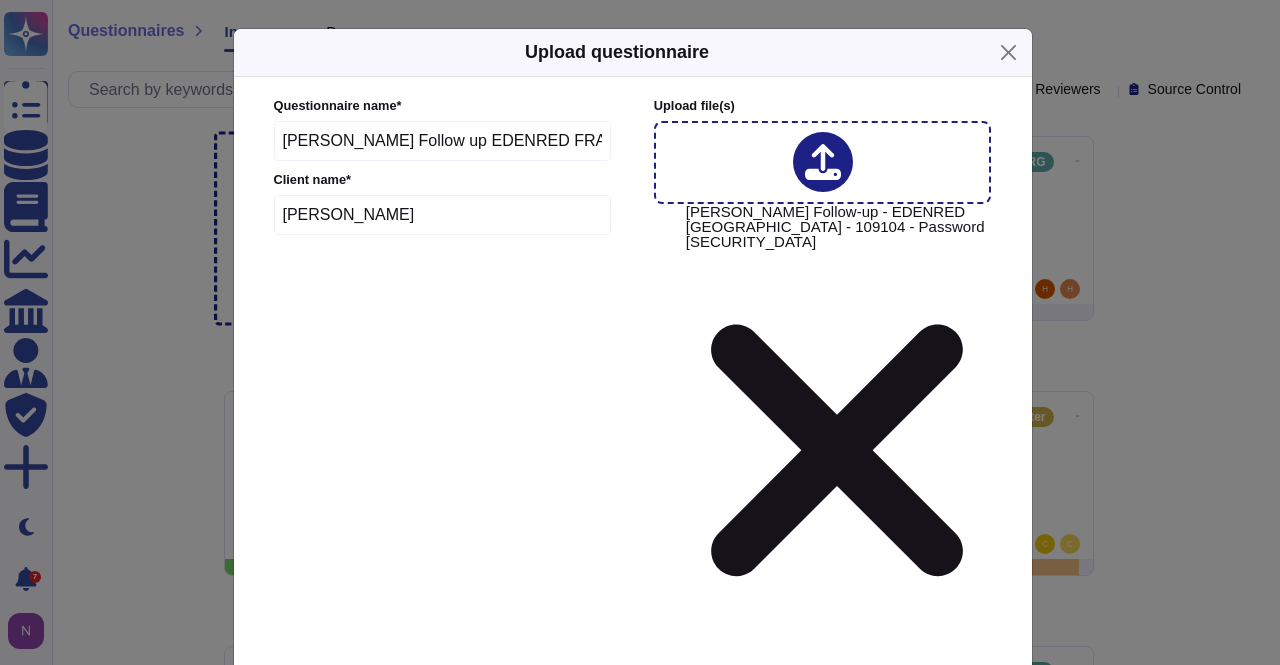 click on "More options" at bounding box center (633, 1207) 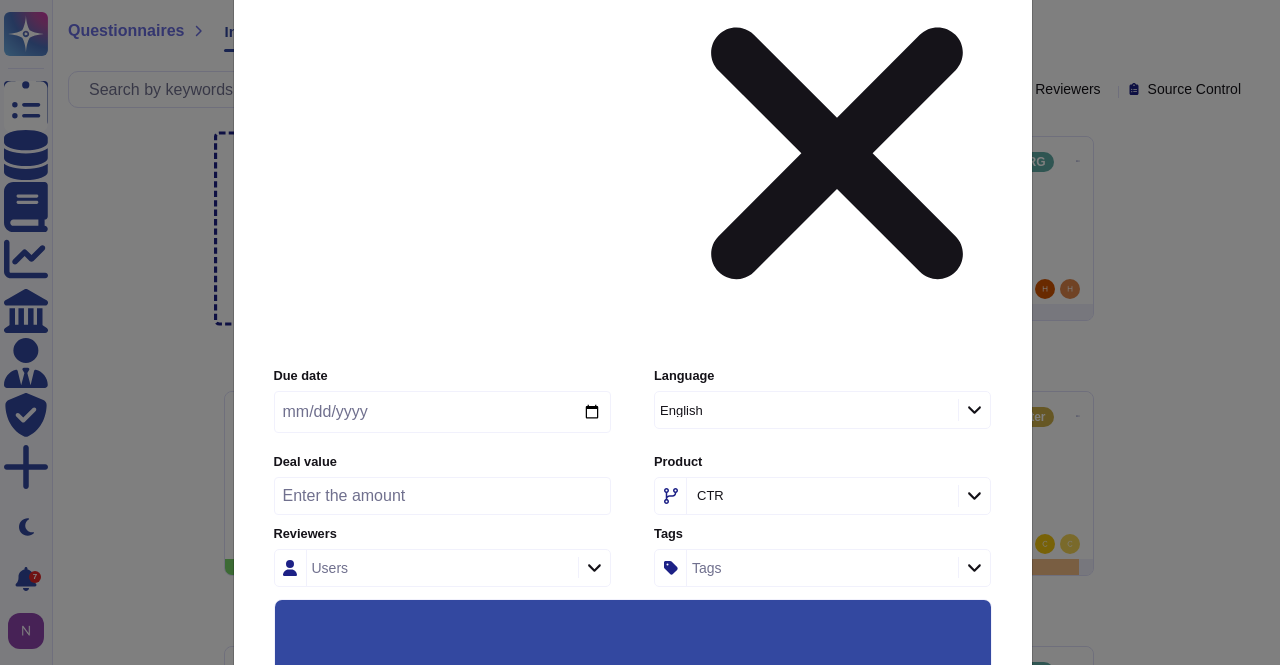 scroll, scrollTop: 318, scrollLeft: 0, axis: vertical 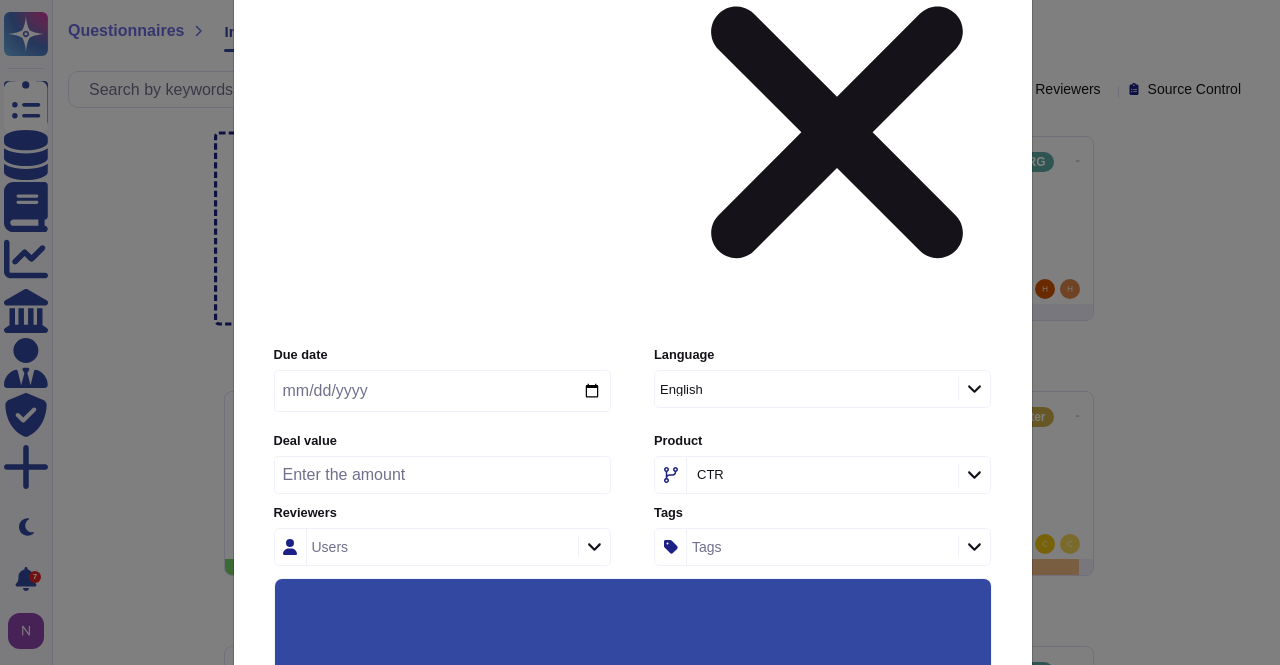 click on "Upload" at bounding box center [632, 1010] 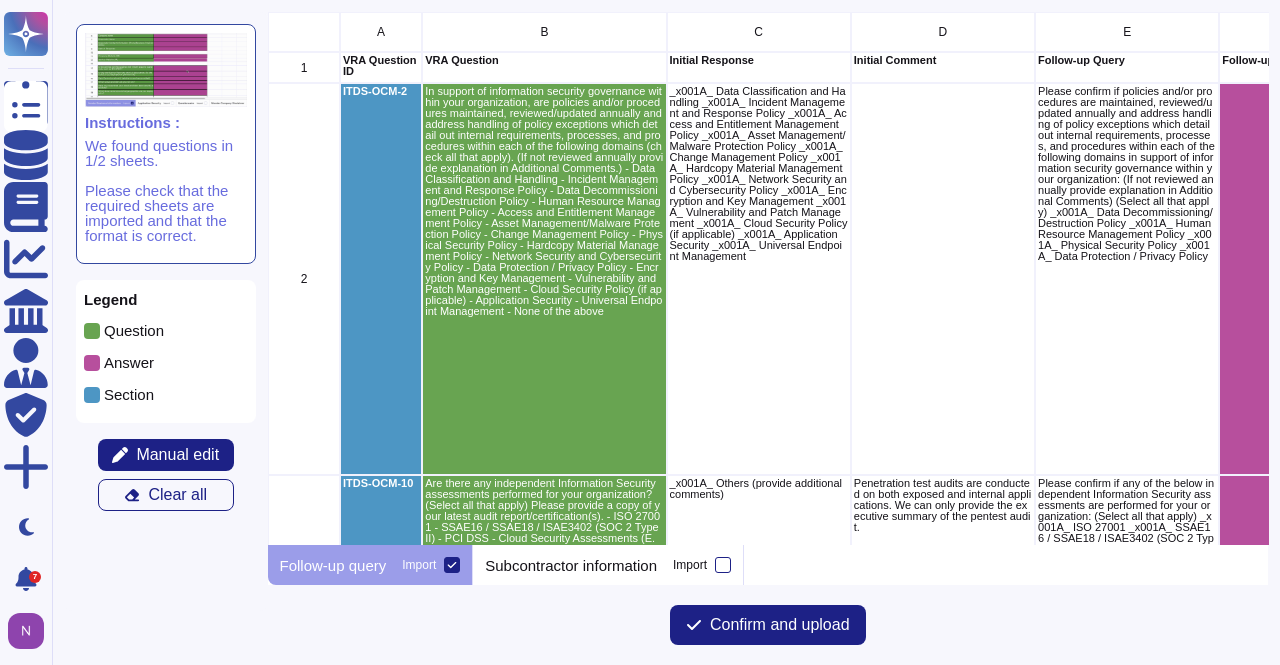 scroll, scrollTop: 16, scrollLeft: 16, axis: both 